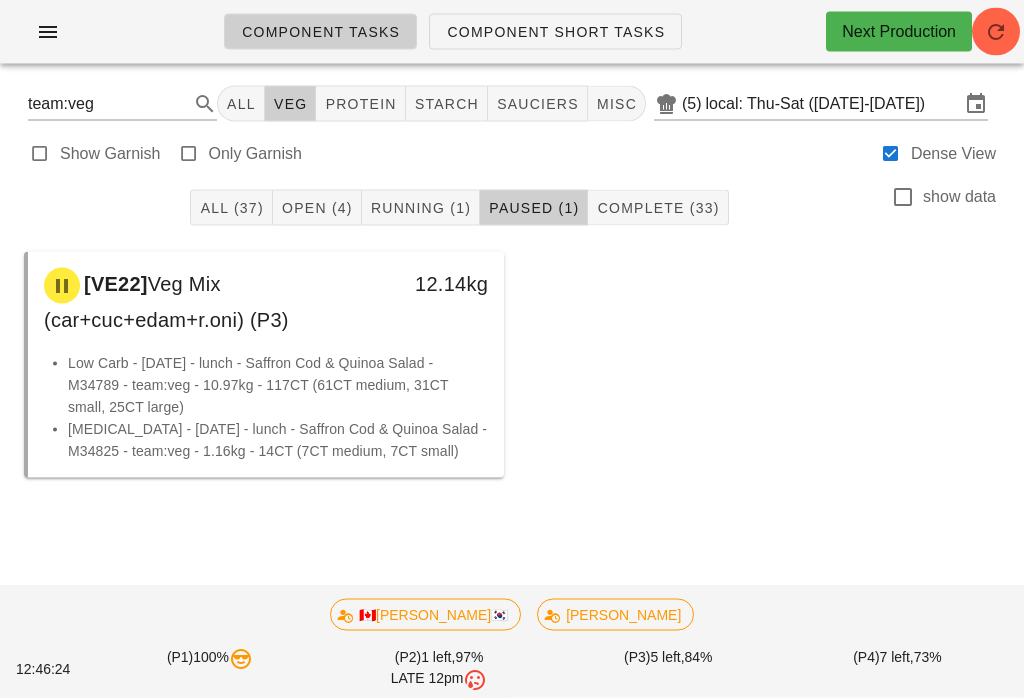 scroll, scrollTop: 3, scrollLeft: 0, axis: vertical 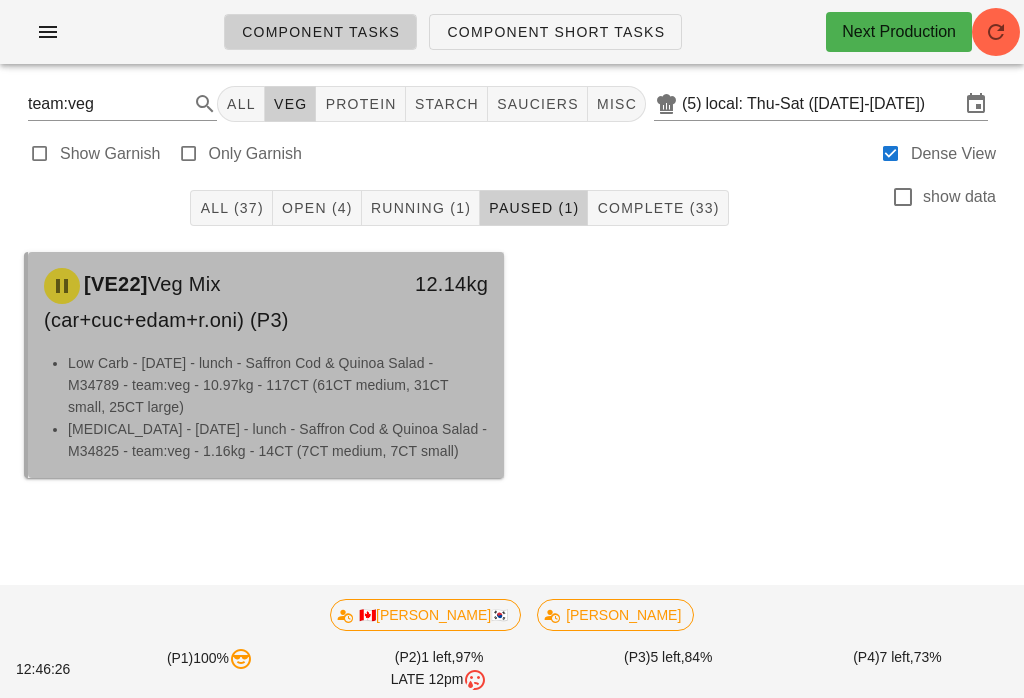 click on "[MEDICAL_DATA] - [DATE] - lunch - Saffron Cod & Quinoa Salad - M34825 - team:veg - 1.16kg - 14CT (7CT medium, 7CT small)" at bounding box center (278, 440) 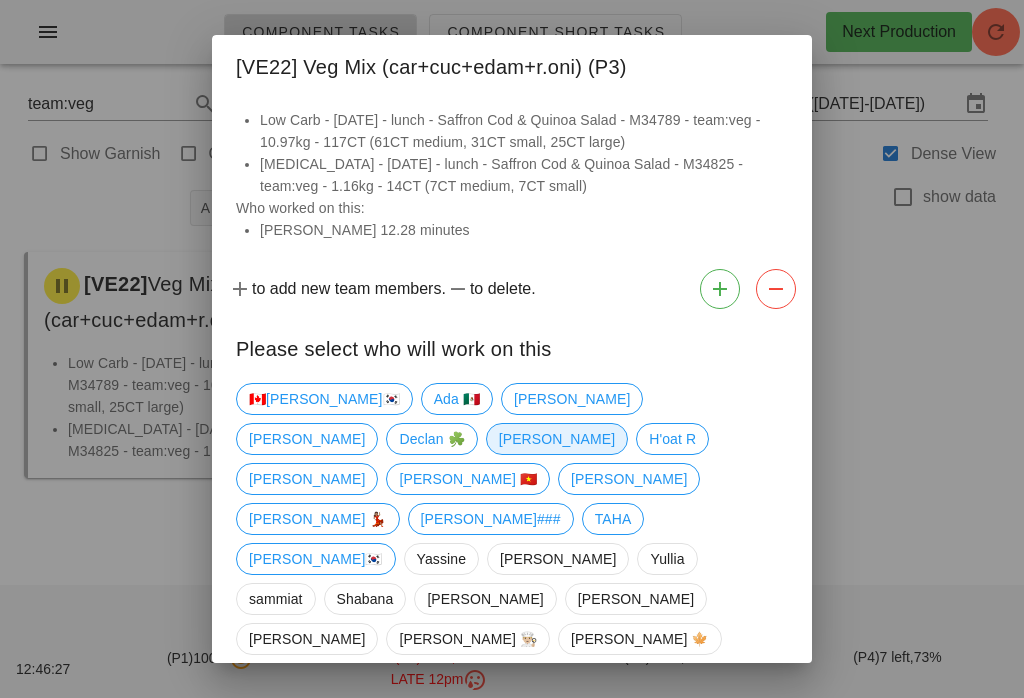 click on "[PERSON_NAME]" at bounding box center (557, 439) 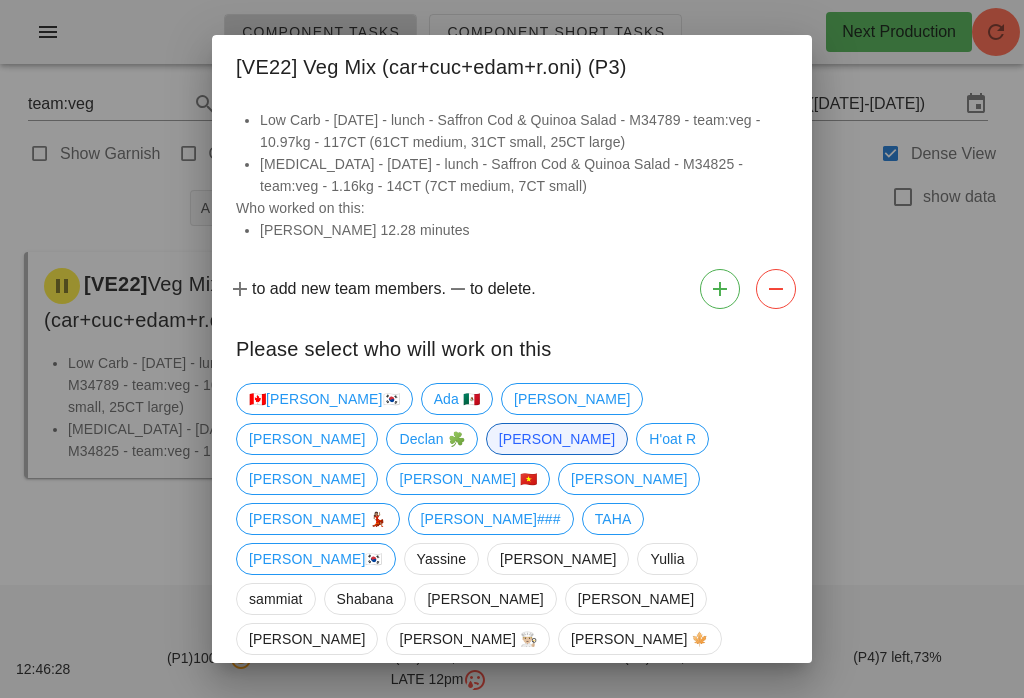 click on "Confirm Start" at bounding box center [722, 749] 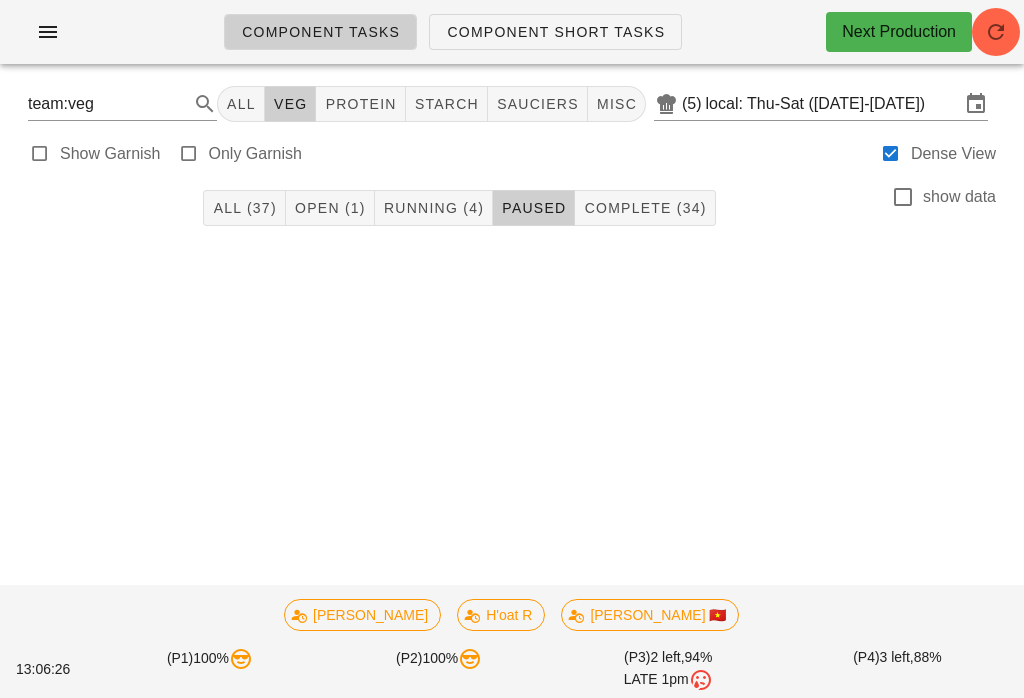 click on "Component Short Tasks" at bounding box center [555, 32] 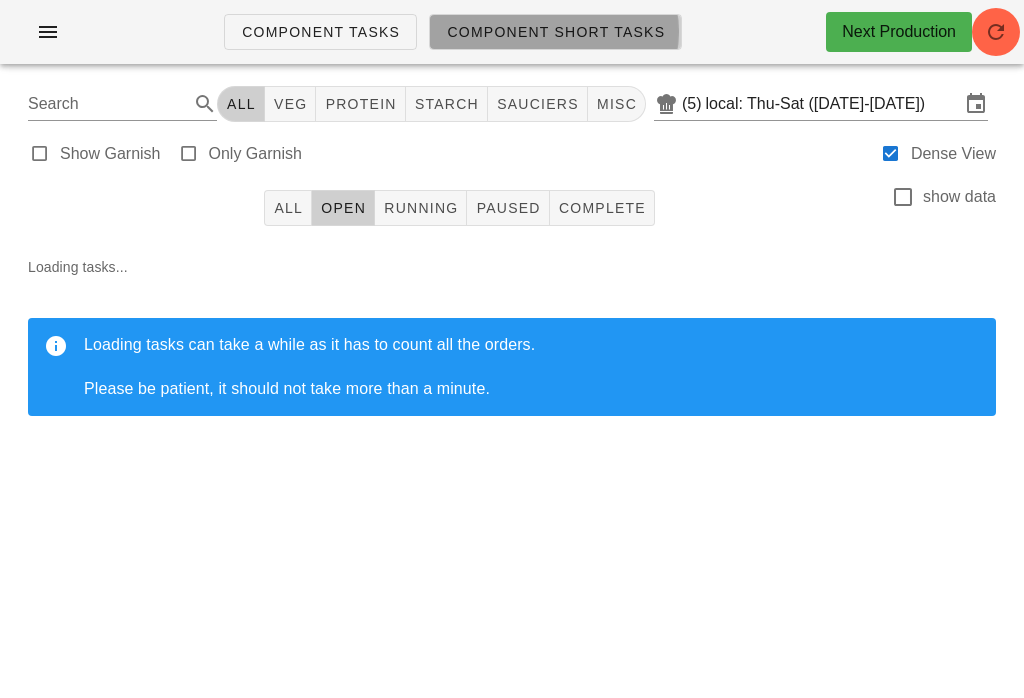 click on "Component Short Tasks" at bounding box center (555, 32) 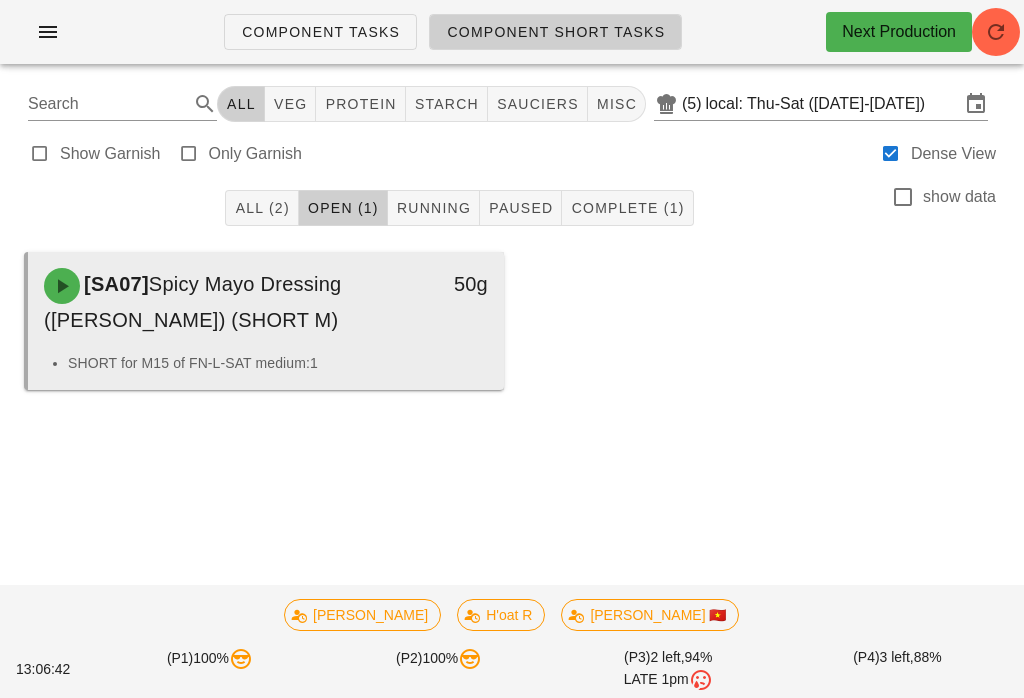 click on "[SA07]  Spicy Mayo Dressing (ramekin) (SHORT M)" at bounding box center (207, 302) 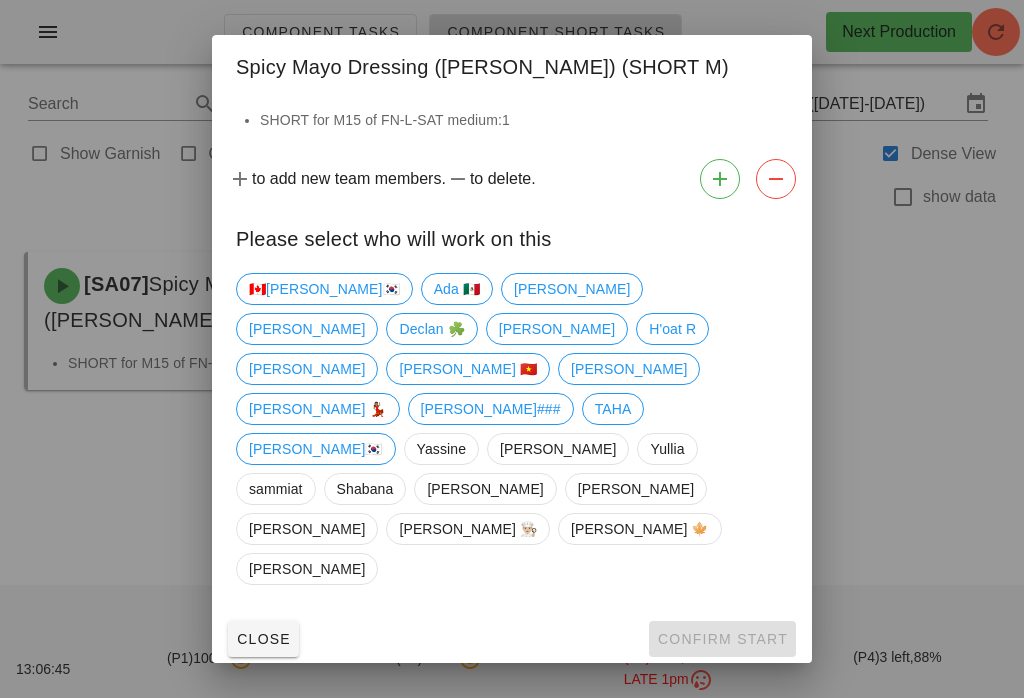 scroll, scrollTop: 2, scrollLeft: 0, axis: vertical 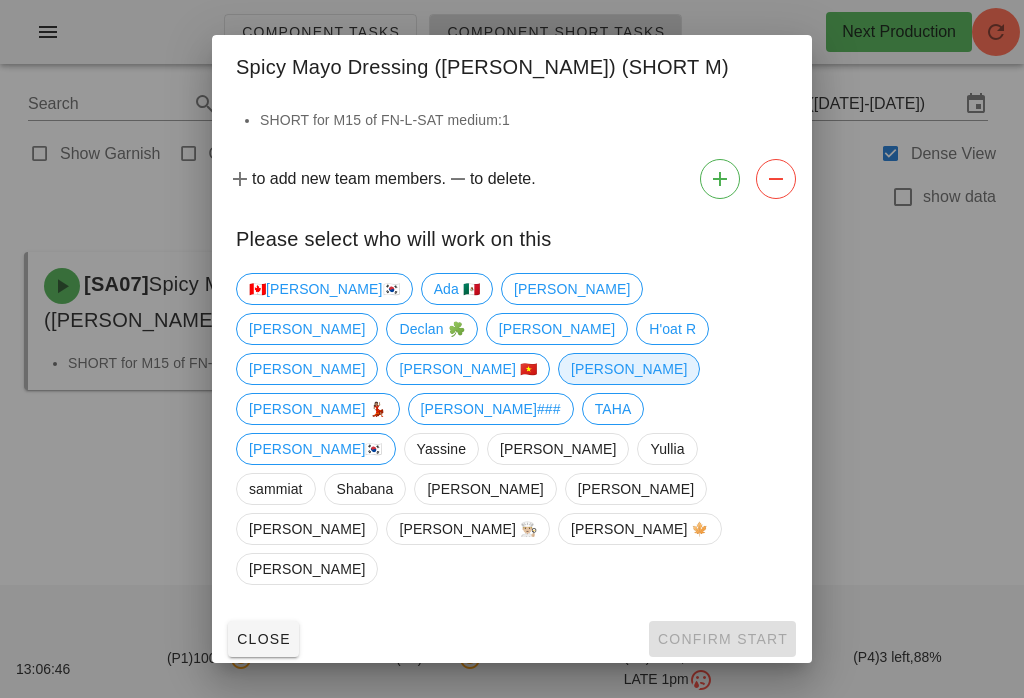 click on "[PERSON_NAME]" at bounding box center (629, 369) 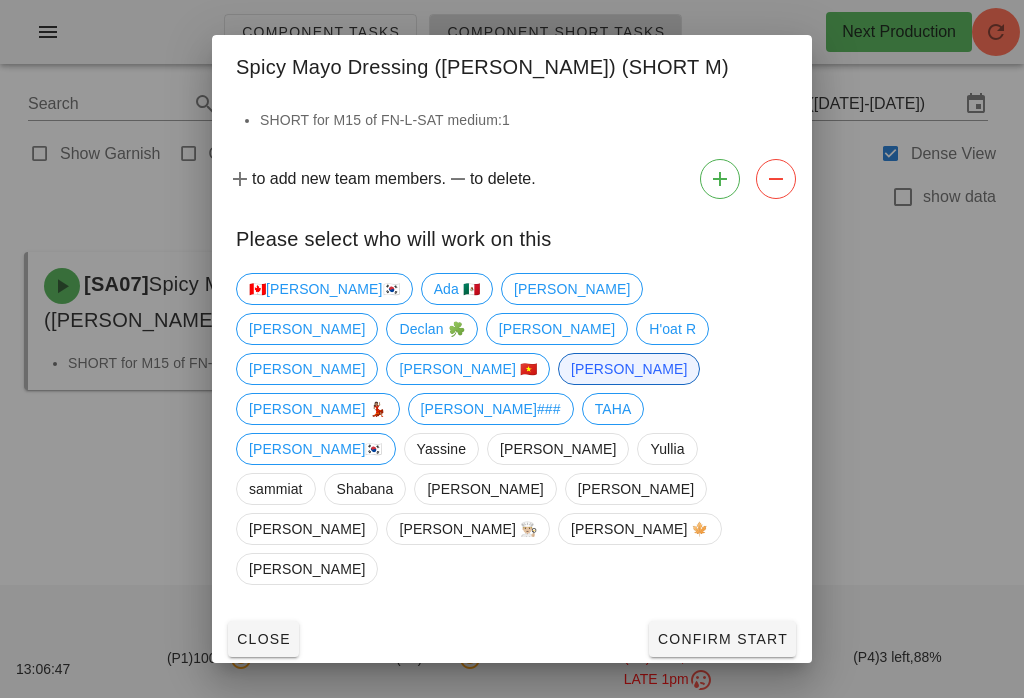 click on "Confirm Start" at bounding box center [722, 639] 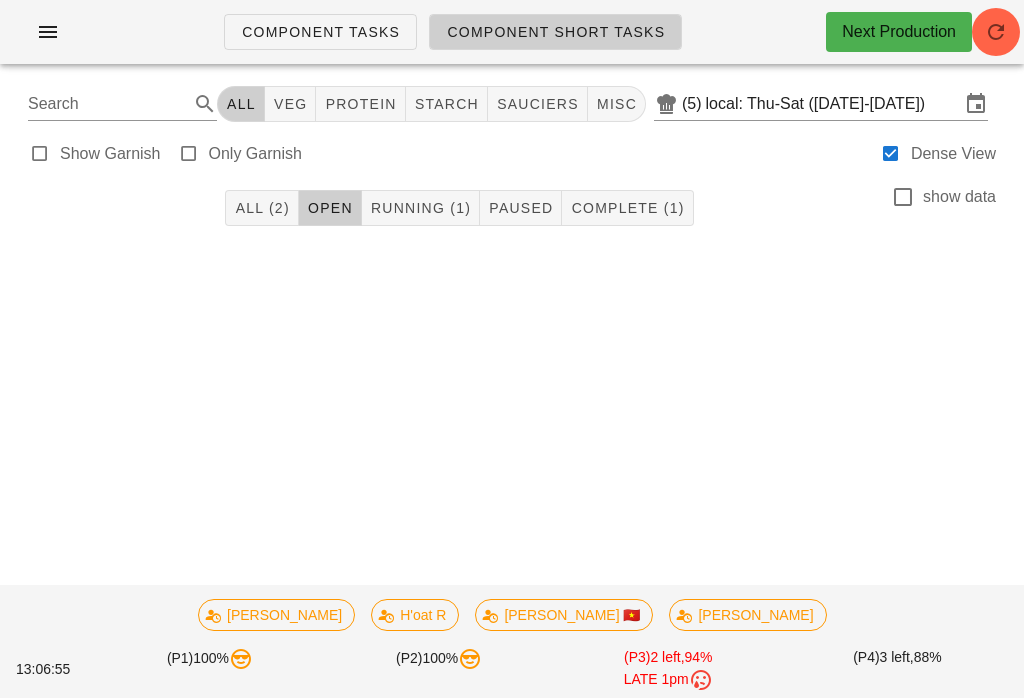 click on "All (2)" at bounding box center (261, 208) 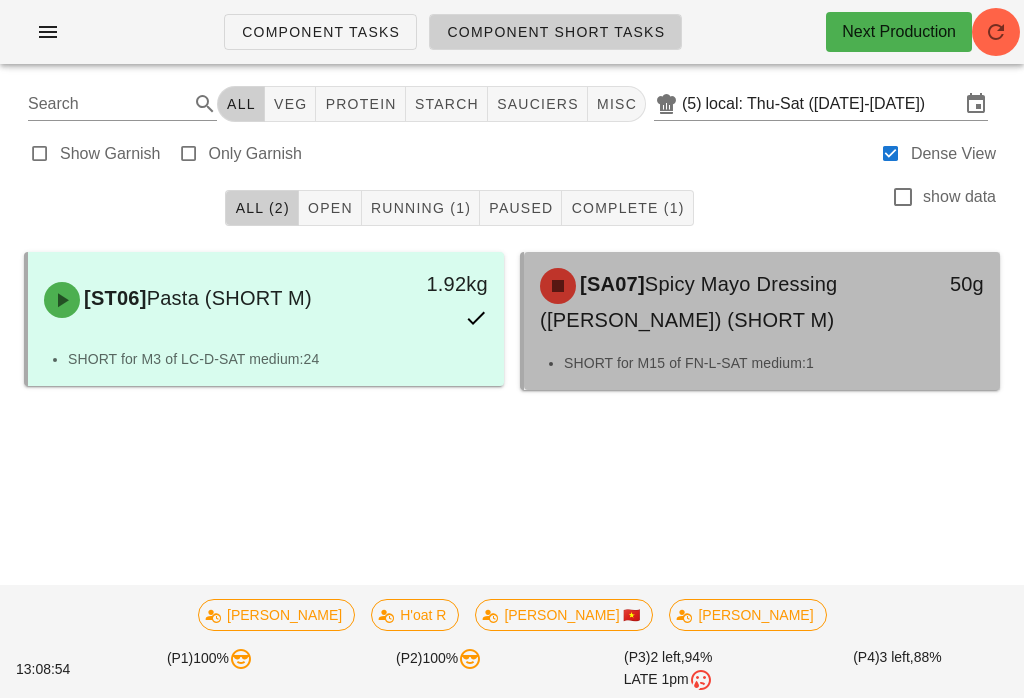 click on "50g" at bounding box center [937, 284] 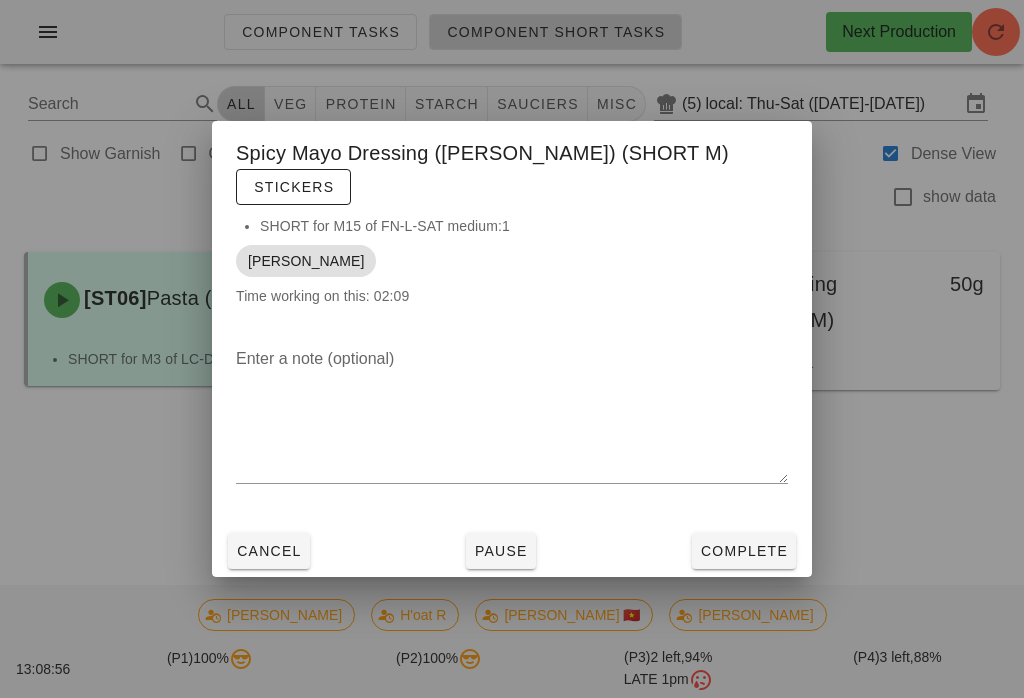 click at bounding box center (512, 349) 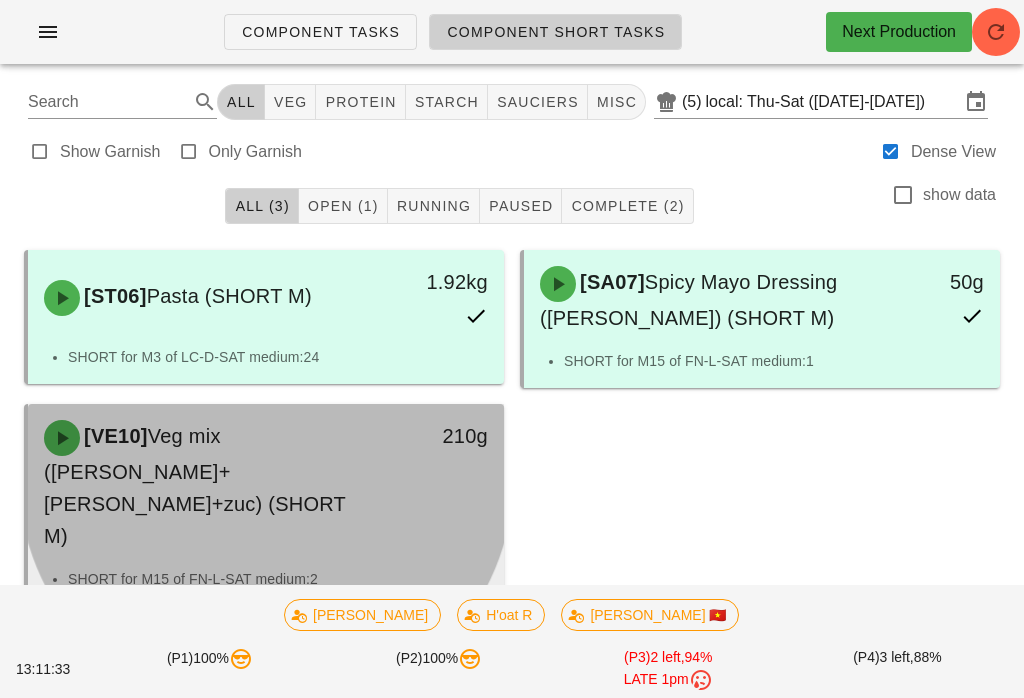 click on "[VE10]  Veg mix ([PERSON_NAME]+[PERSON_NAME]+zuc) (SHORT M)" at bounding box center [207, 486] 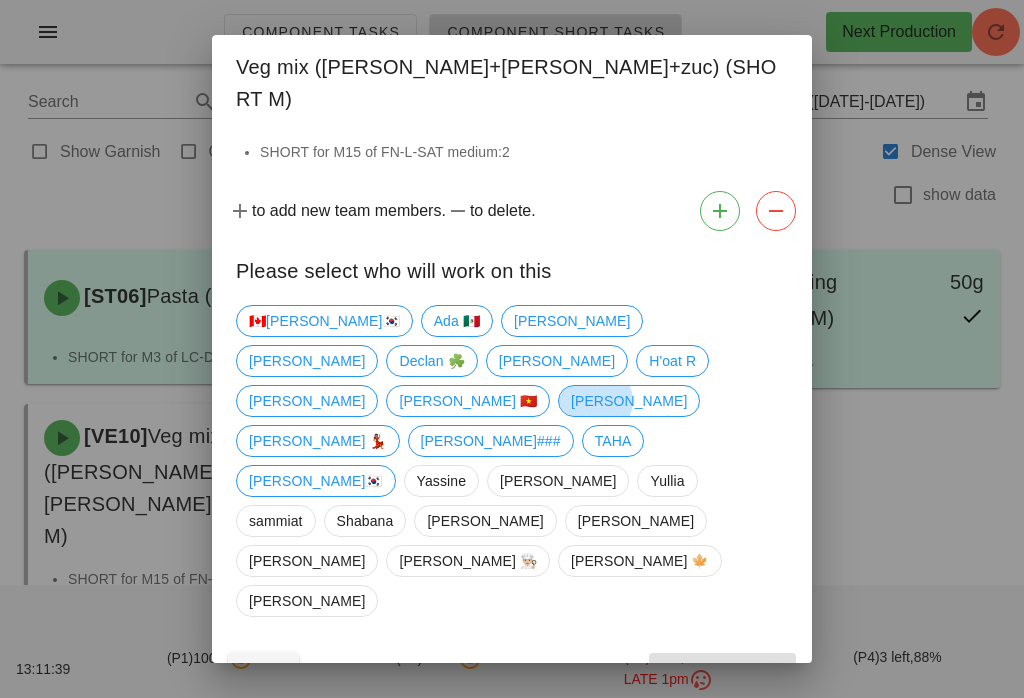 scroll, scrollTop: 4, scrollLeft: 0, axis: vertical 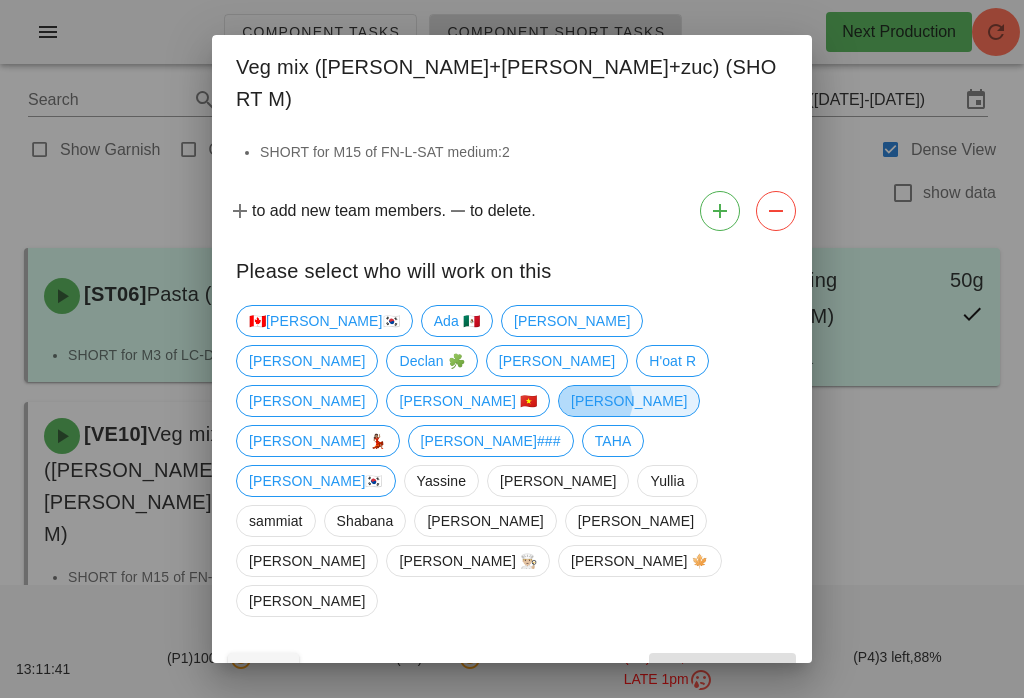 click on "[PERSON_NAME]" at bounding box center (629, 401) 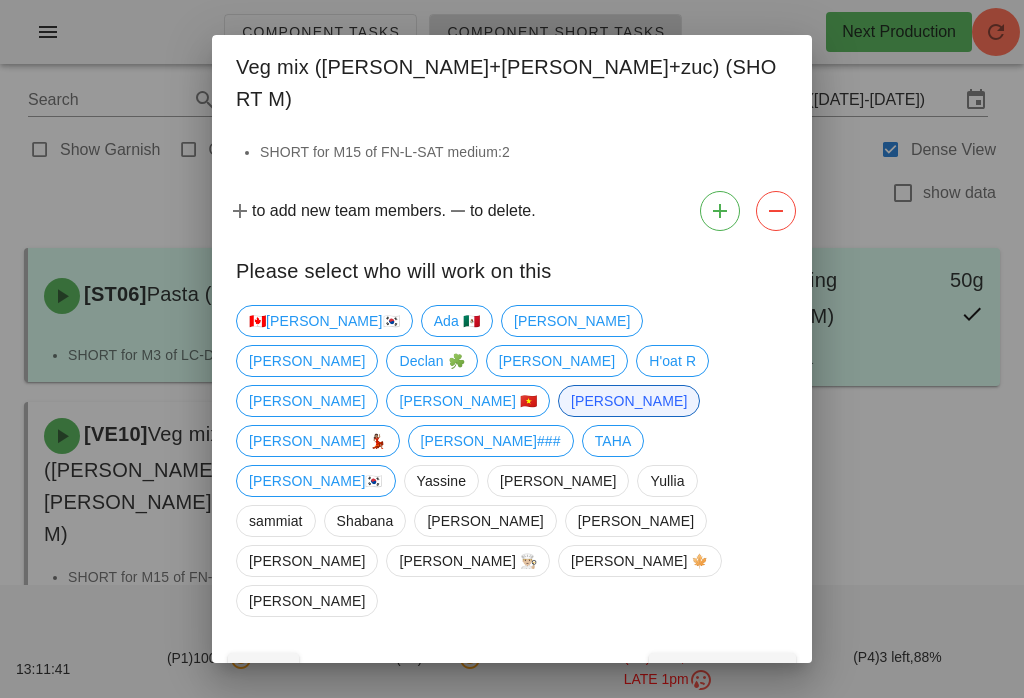 click on "Confirm Start" at bounding box center (722, 671) 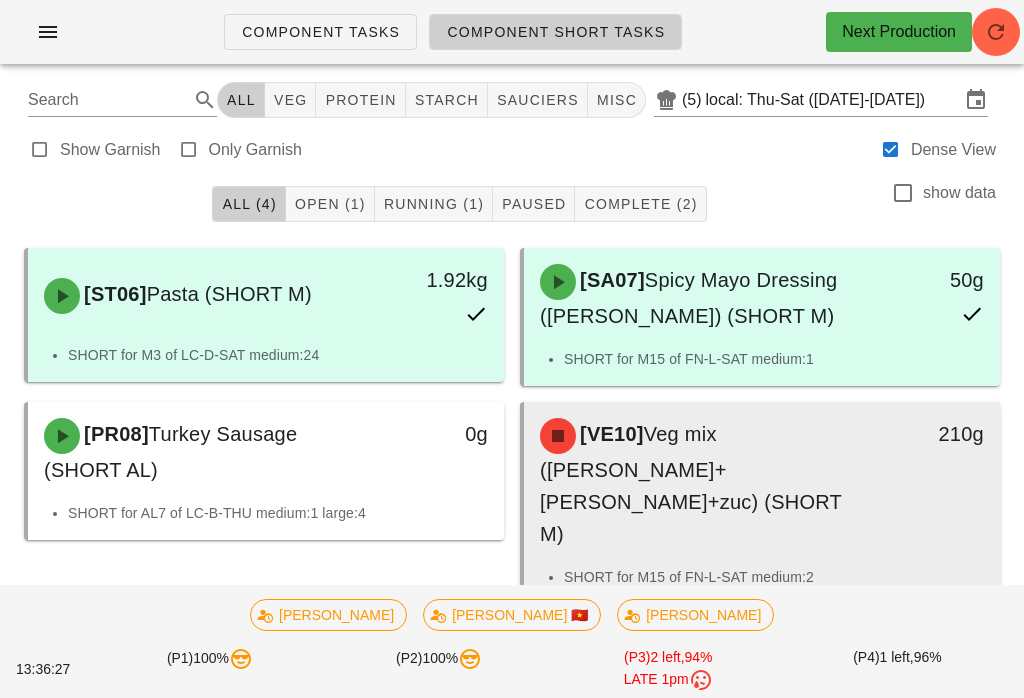 scroll, scrollTop: 0, scrollLeft: 0, axis: both 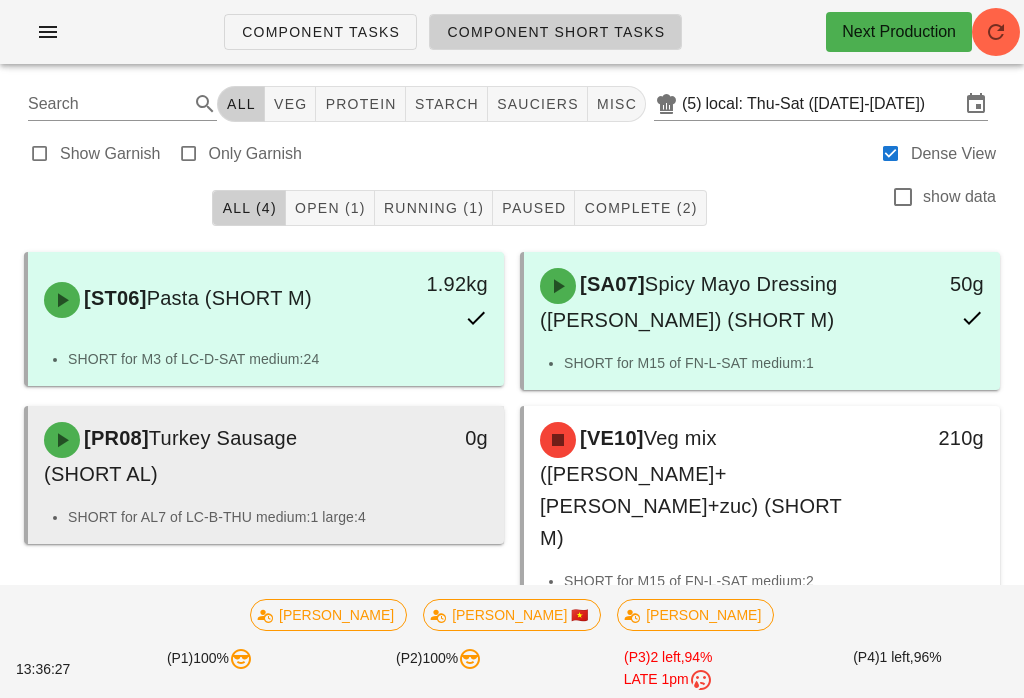 click on "[PR08]  Turkey Sausage (SHORT AL)" at bounding box center (207, 456) 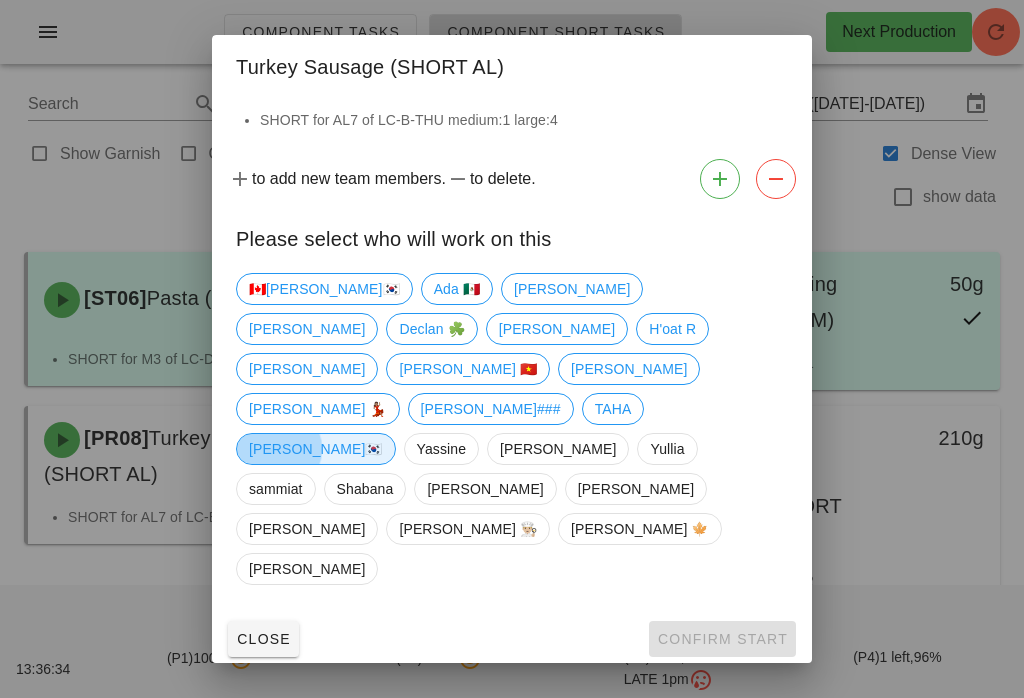 click on "[PERSON_NAME]🇰🇷" at bounding box center (316, 449) 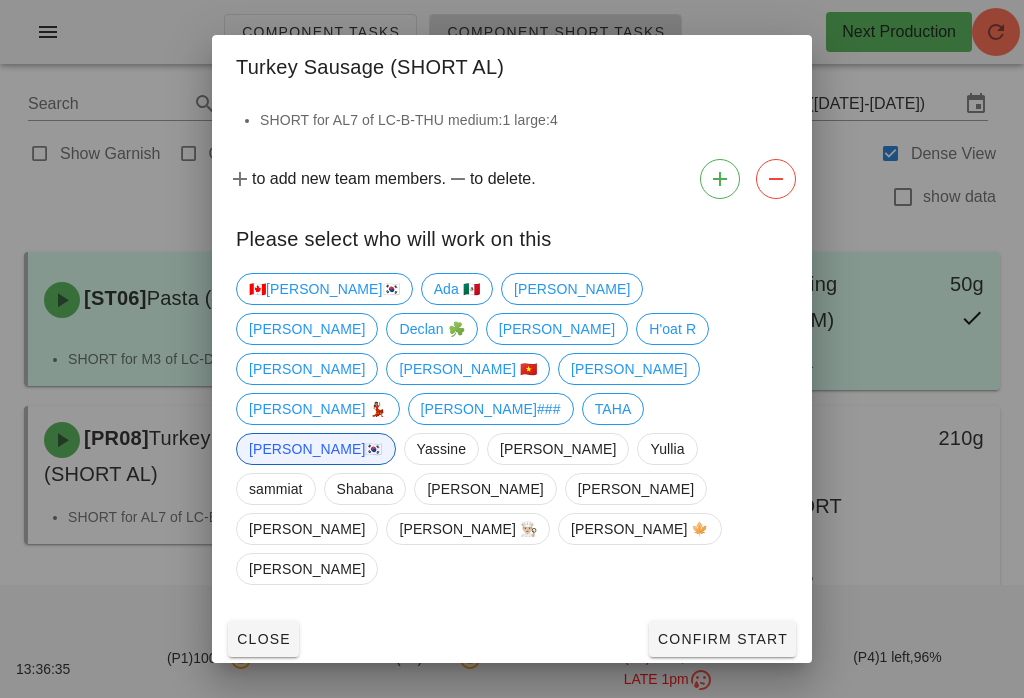 click on "Confirm Start" at bounding box center [722, 639] 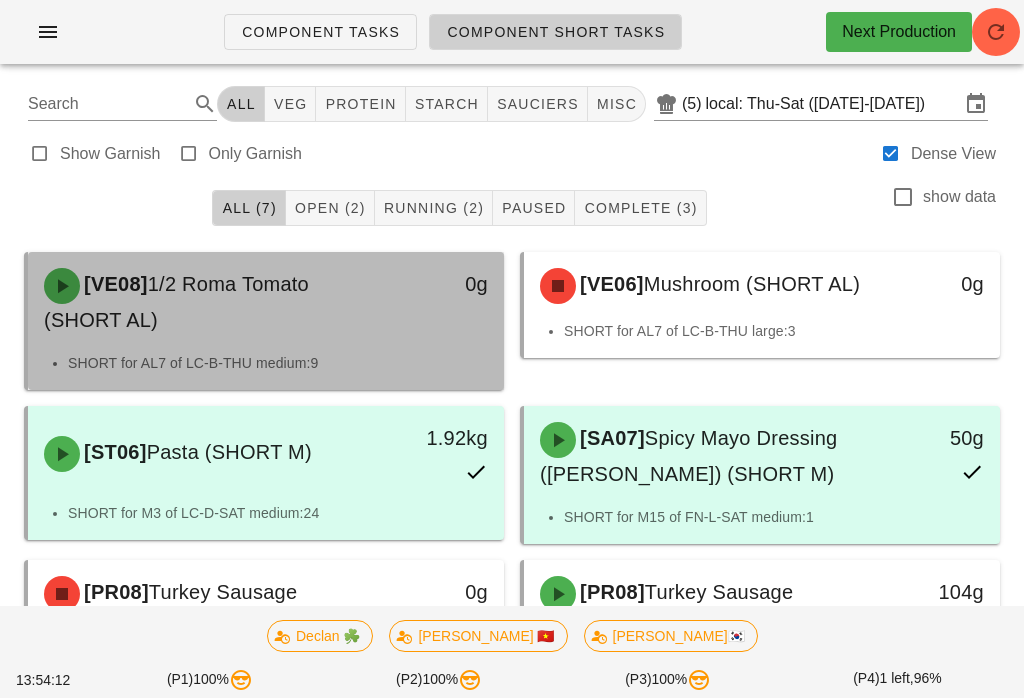 click on "1/2 Roma Tomato (SHORT AL)" at bounding box center [176, 302] 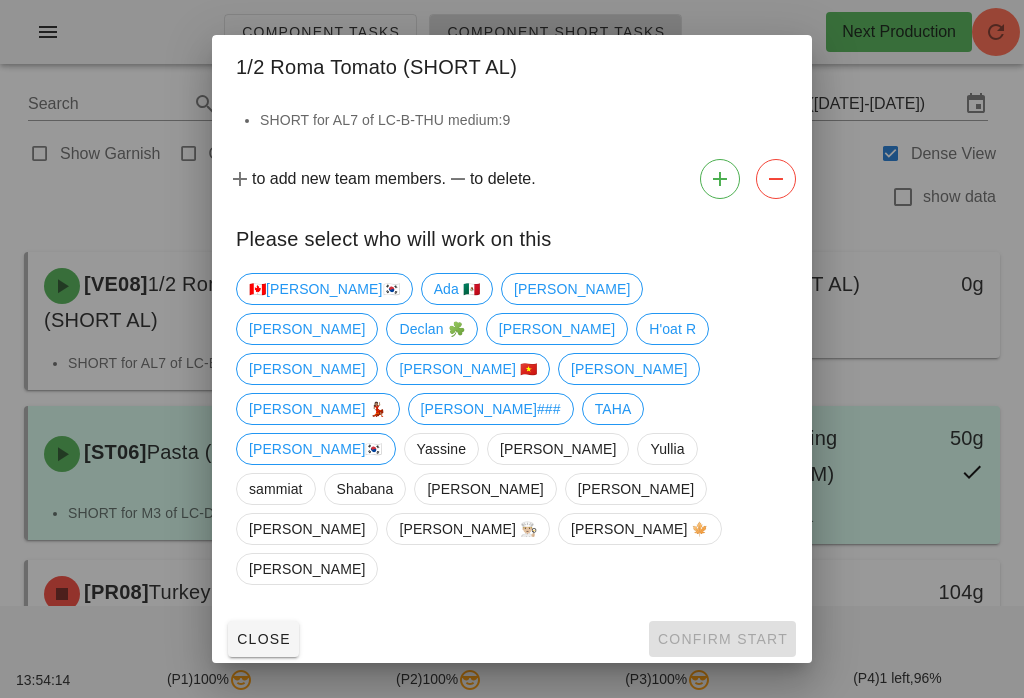 scroll, scrollTop: 2, scrollLeft: 0, axis: vertical 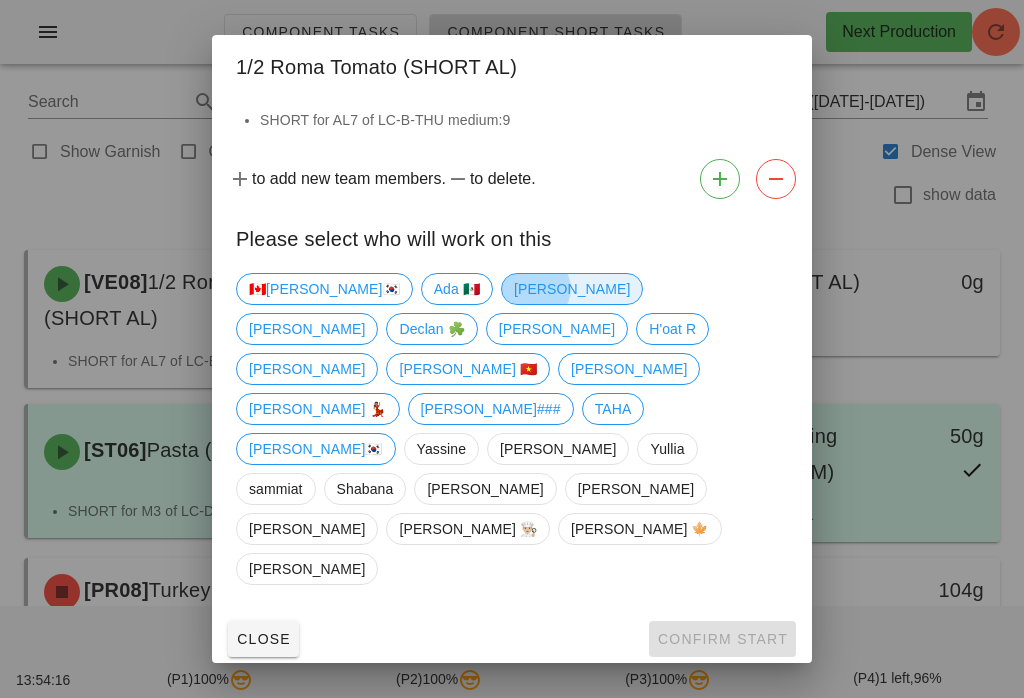 click on "[PERSON_NAME]" at bounding box center [572, 289] 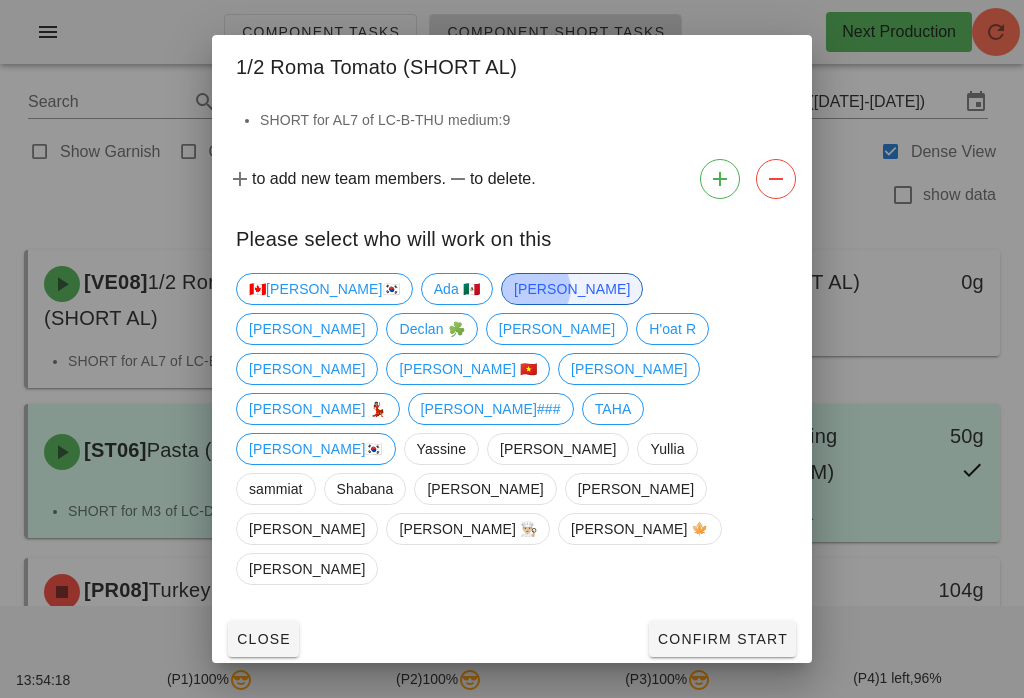 click on "[PERSON_NAME]" at bounding box center (572, 289) 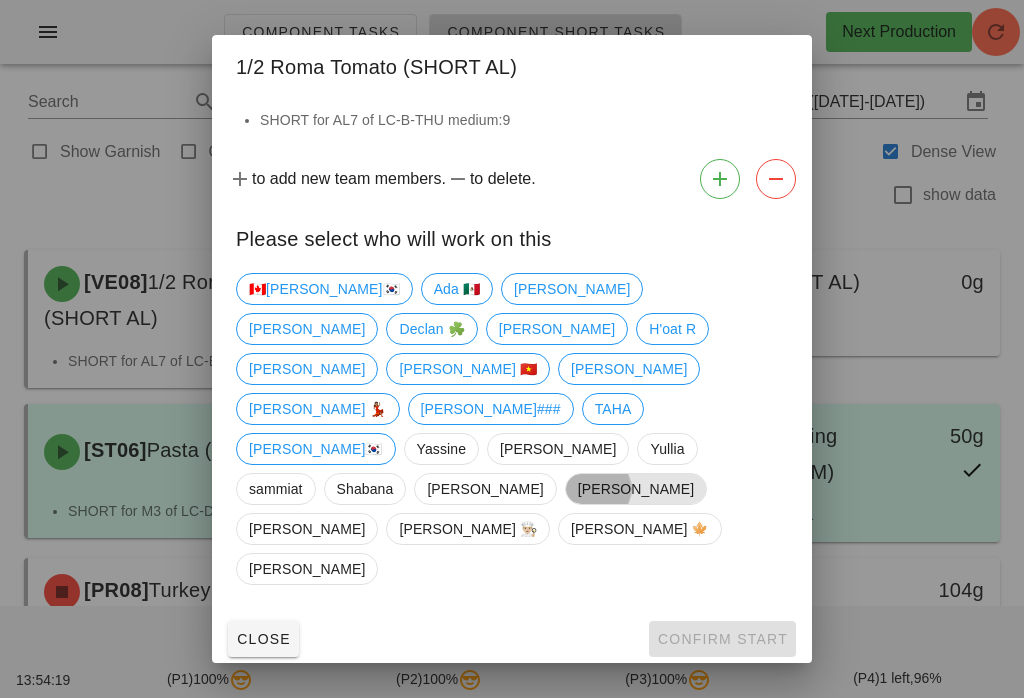 click on "[PERSON_NAME]" at bounding box center [636, 489] 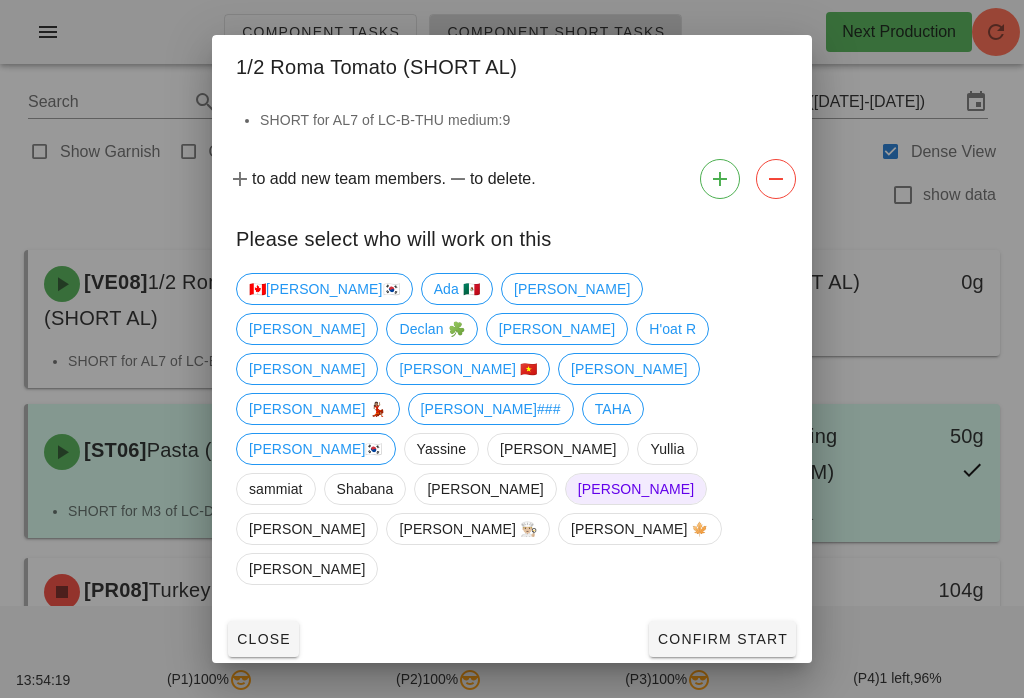 click on "Confirm Start" at bounding box center (722, 639) 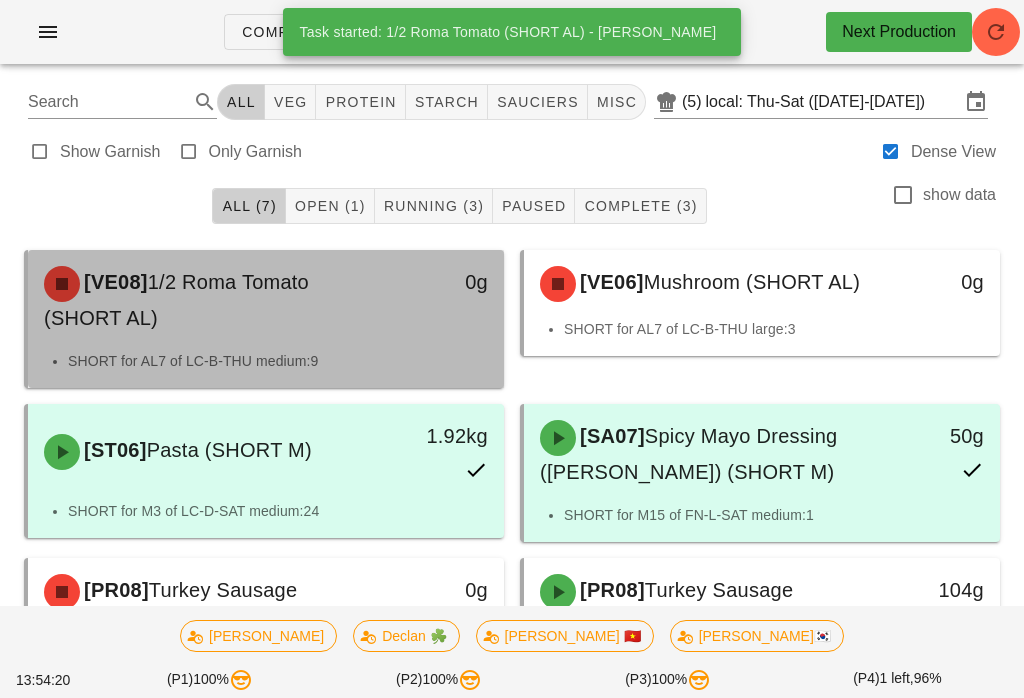 click on "0g" at bounding box center (441, 300) 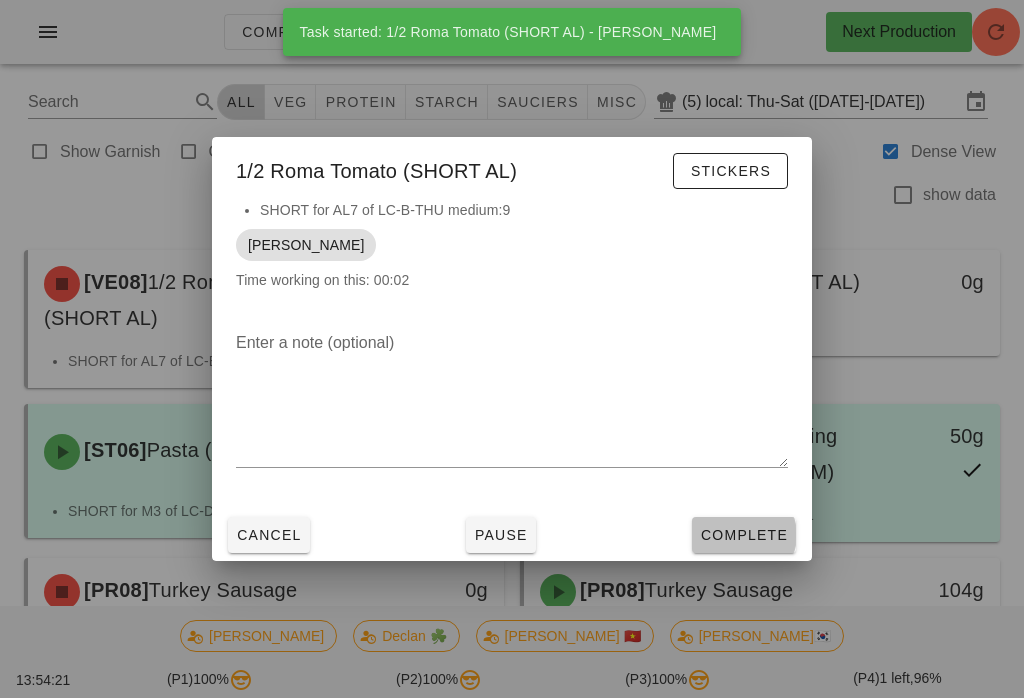 click on "Complete" at bounding box center (744, 535) 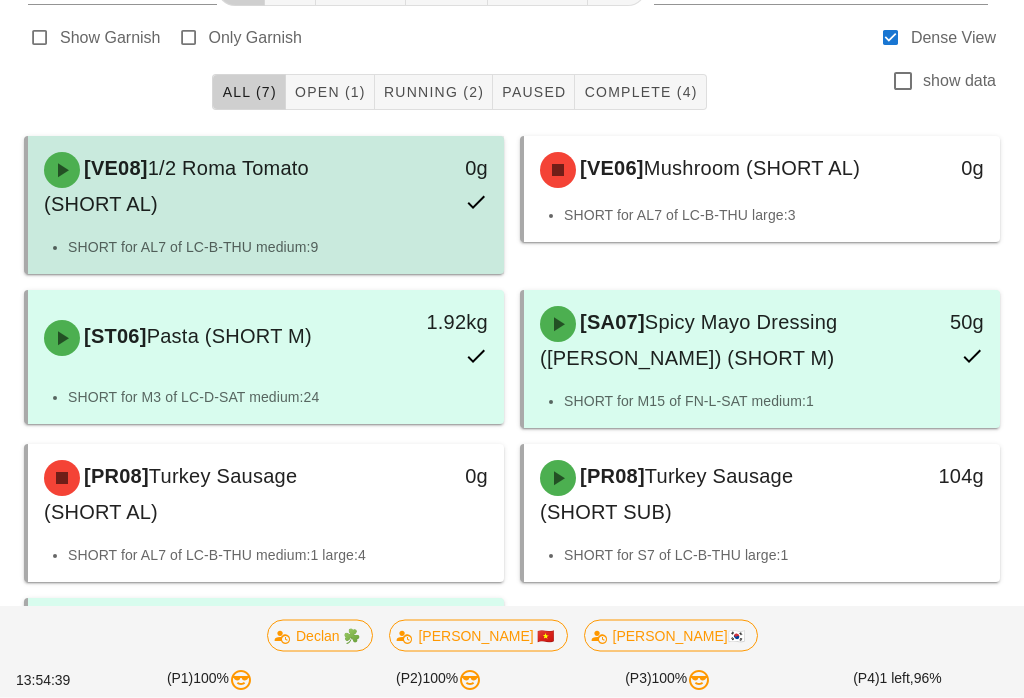 scroll, scrollTop: 125, scrollLeft: 0, axis: vertical 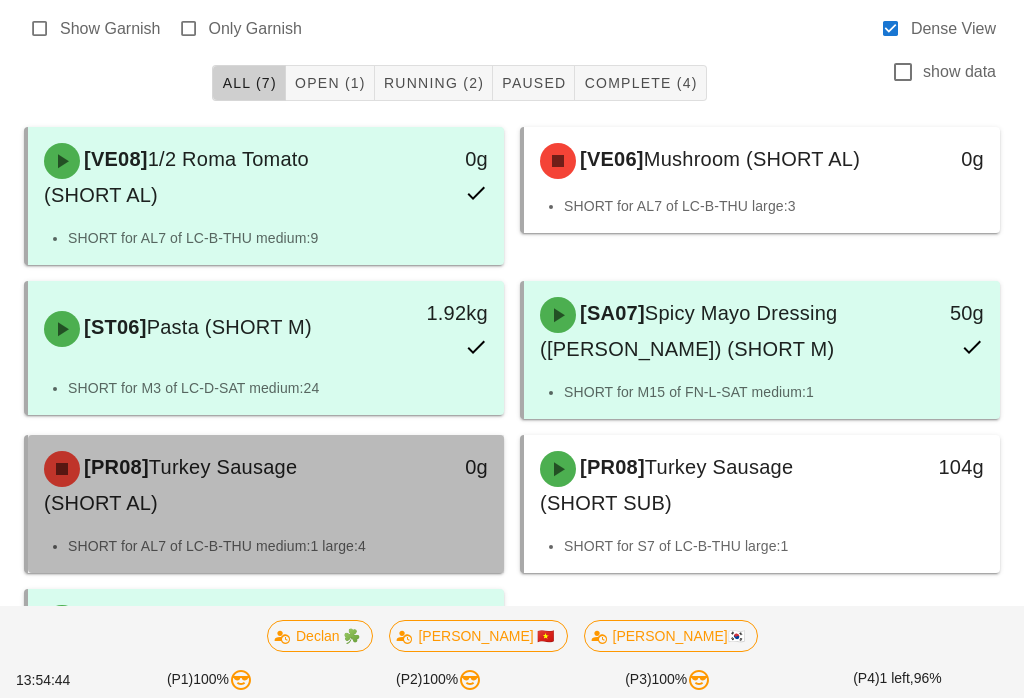 click on "SHORT for AL7 of LC-B-THU medium:1 large:4" at bounding box center [278, 546] 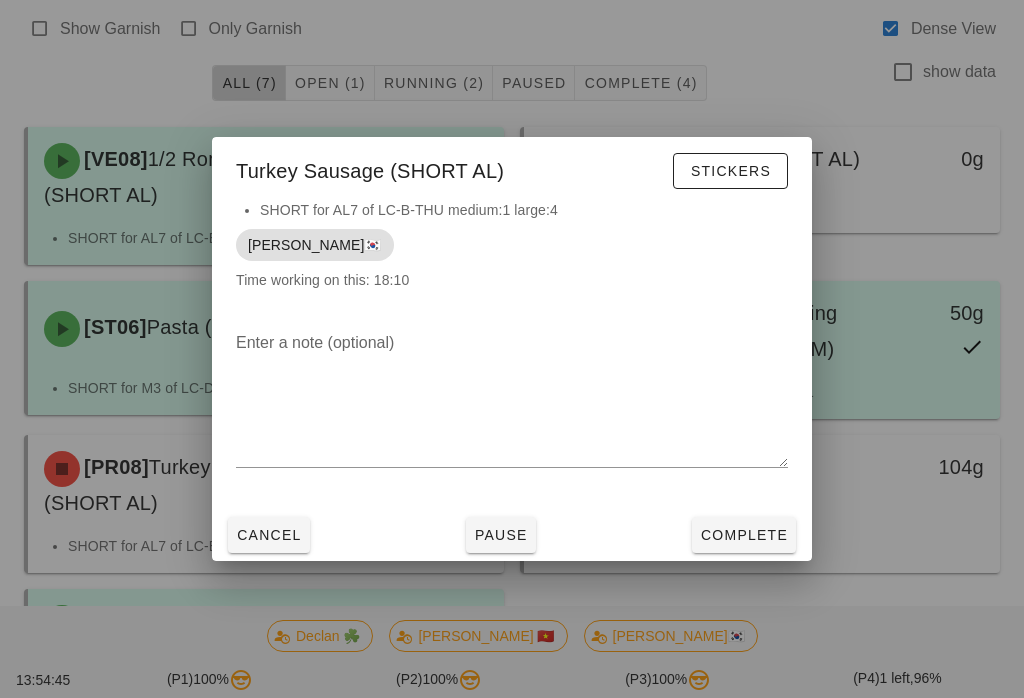 click on "Complete" at bounding box center (744, 535) 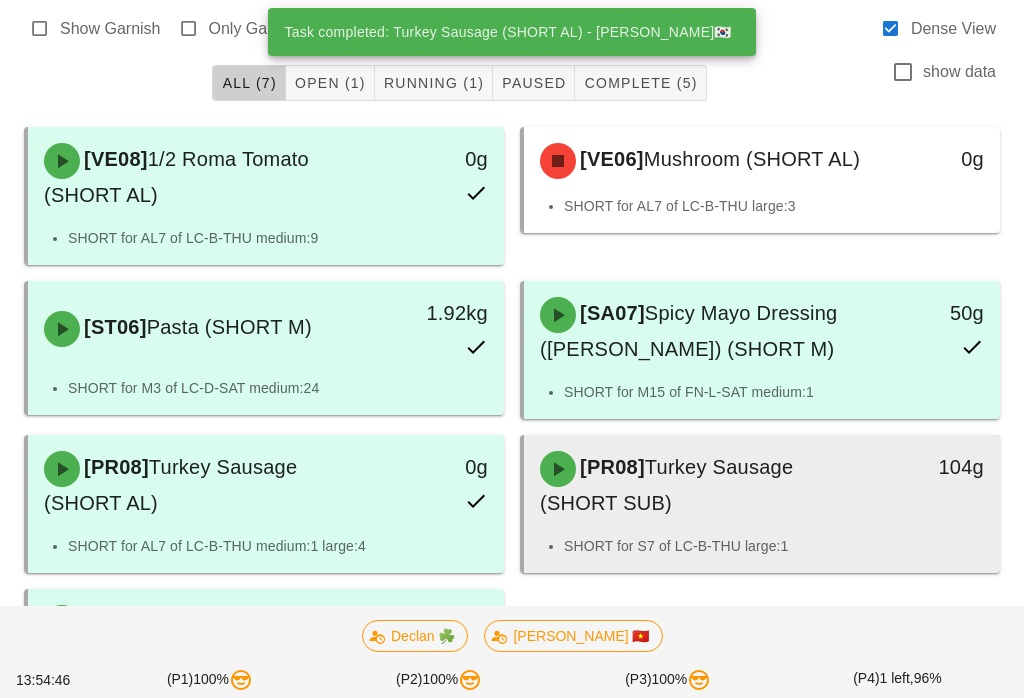 click on "[PR08]  Turkey Sausage (SHORT SUB)" at bounding box center [703, 485] 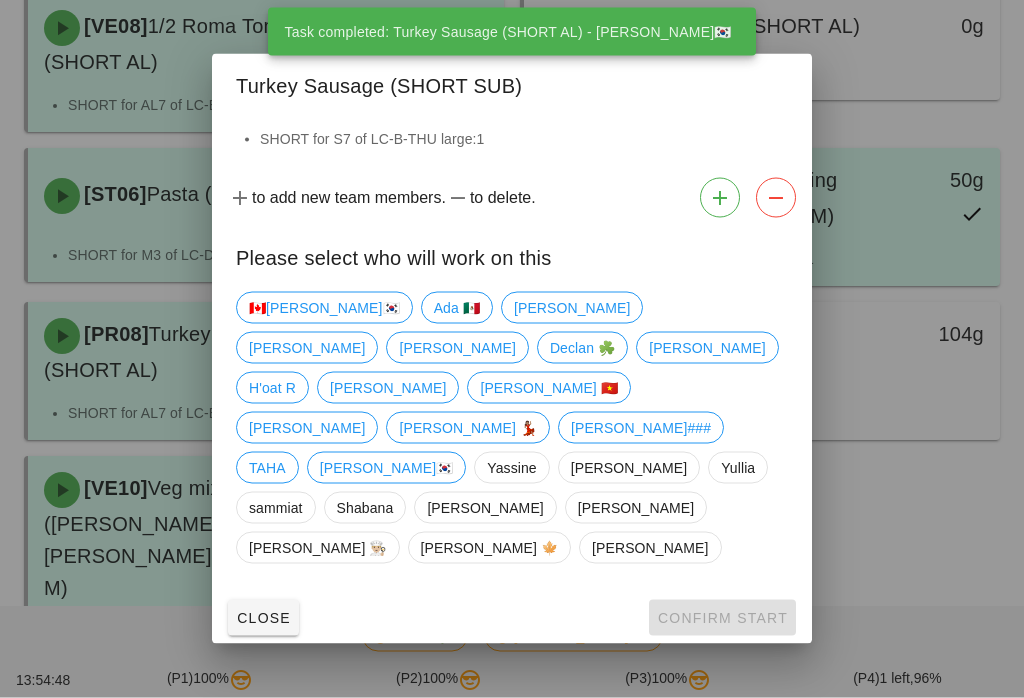 scroll, scrollTop: 258, scrollLeft: 0, axis: vertical 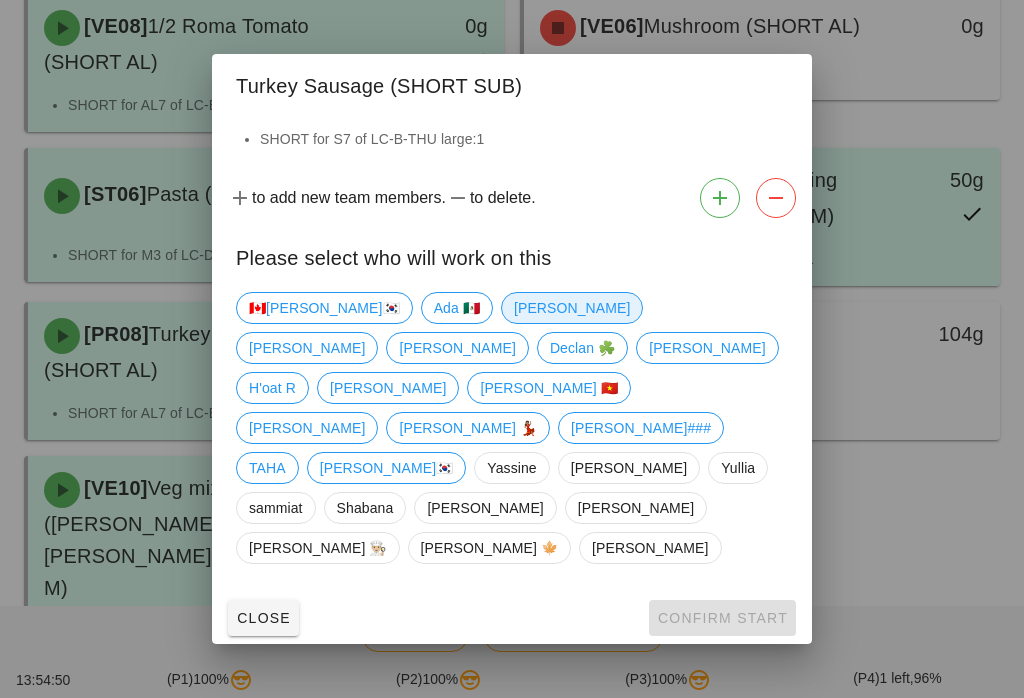 click on "[PERSON_NAME]" at bounding box center (572, 308) 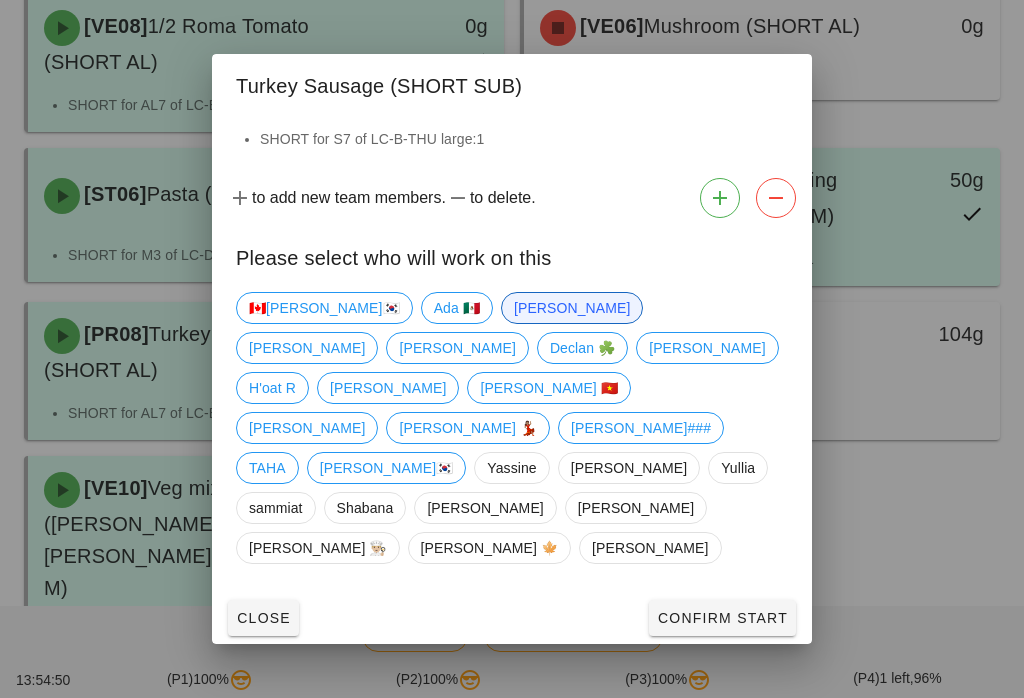 click on "Confirm Start" at bounding box center (722, 618) 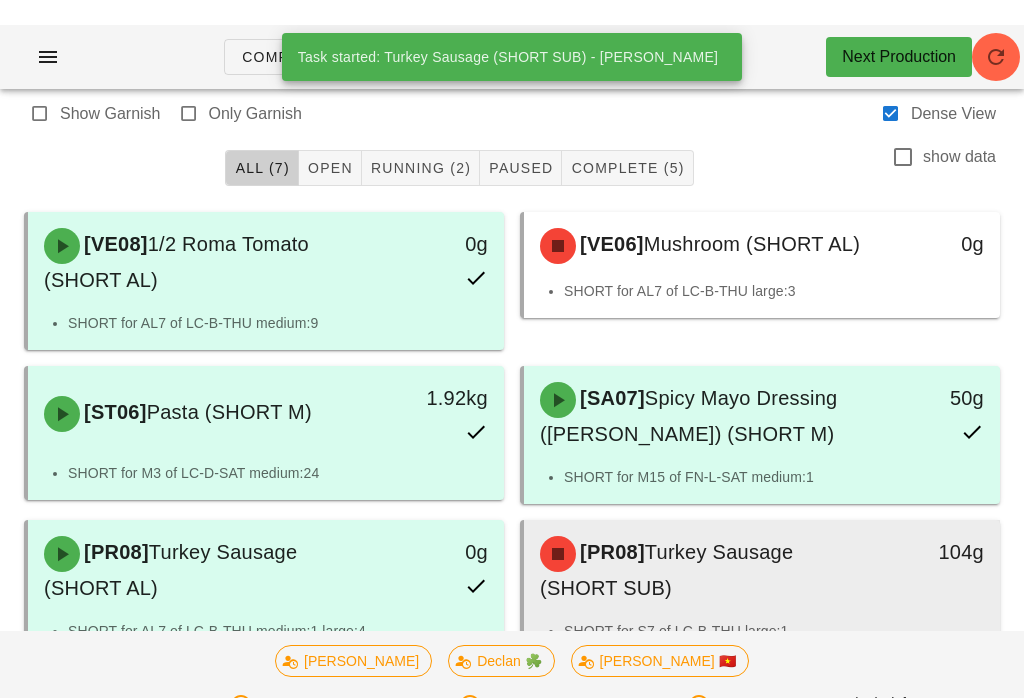 scroll, scrollTop: 0, scrollLeft: 0, axis: both 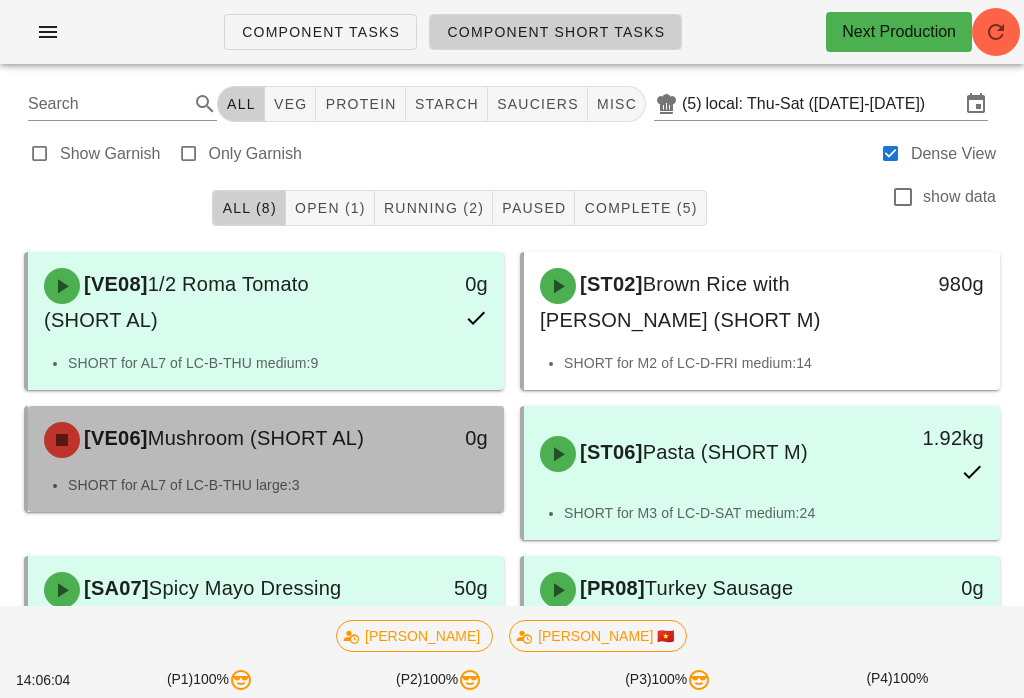 click on "[VE06]  Mushroom (SHORT AL)" at bounding box center (207, 440) 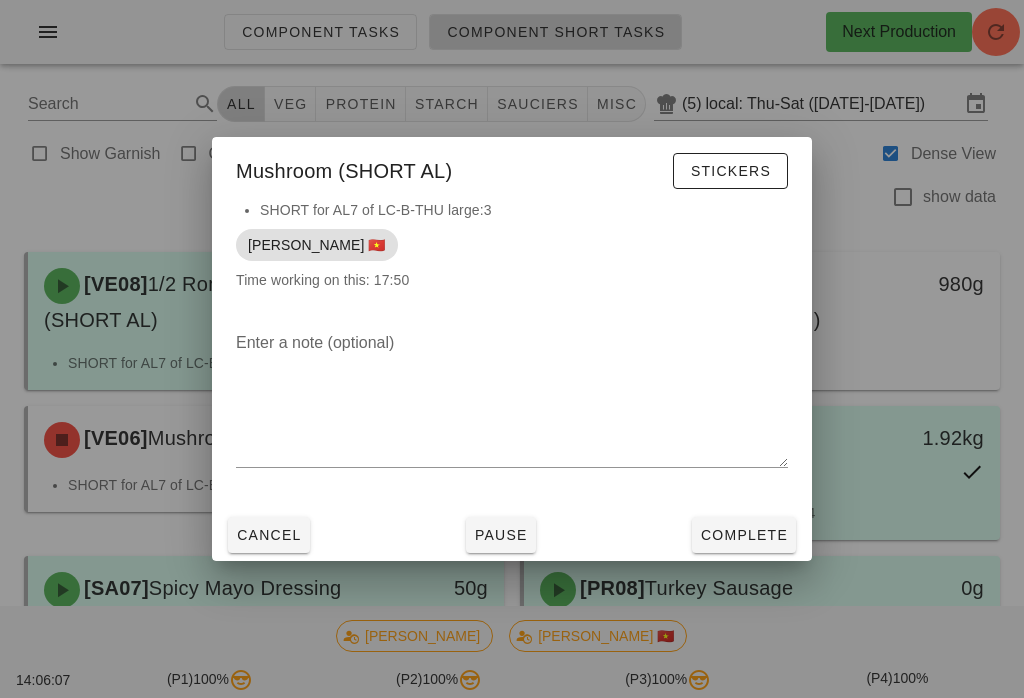 click on "Complete" at bounding box center (744, 535) 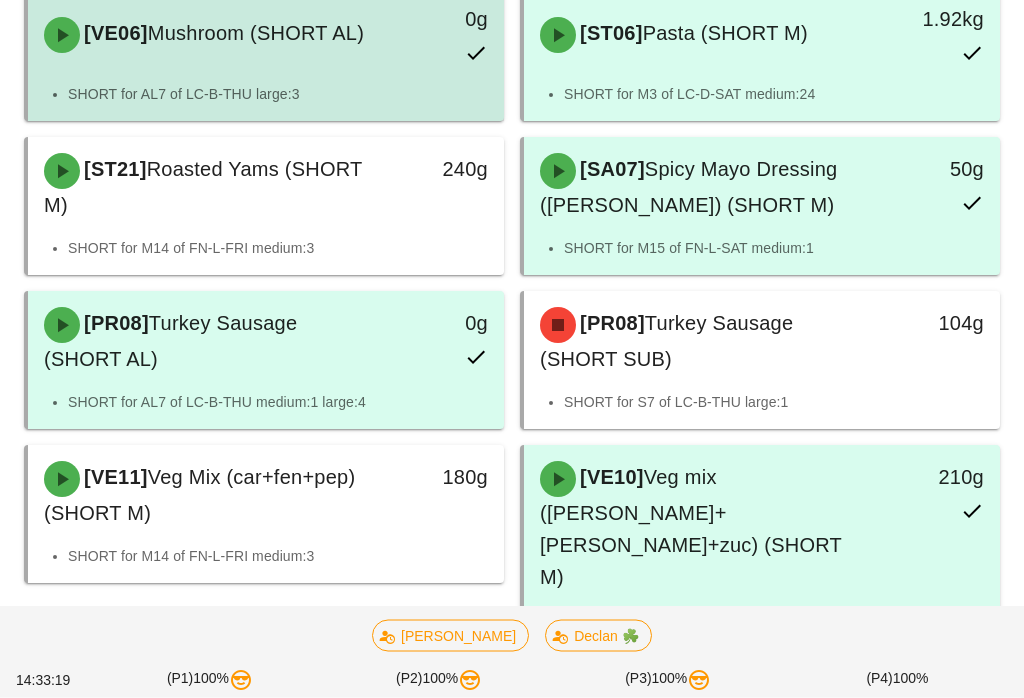 scroll, scrollTop: 421, scrollLeft: 0, axis: vertical 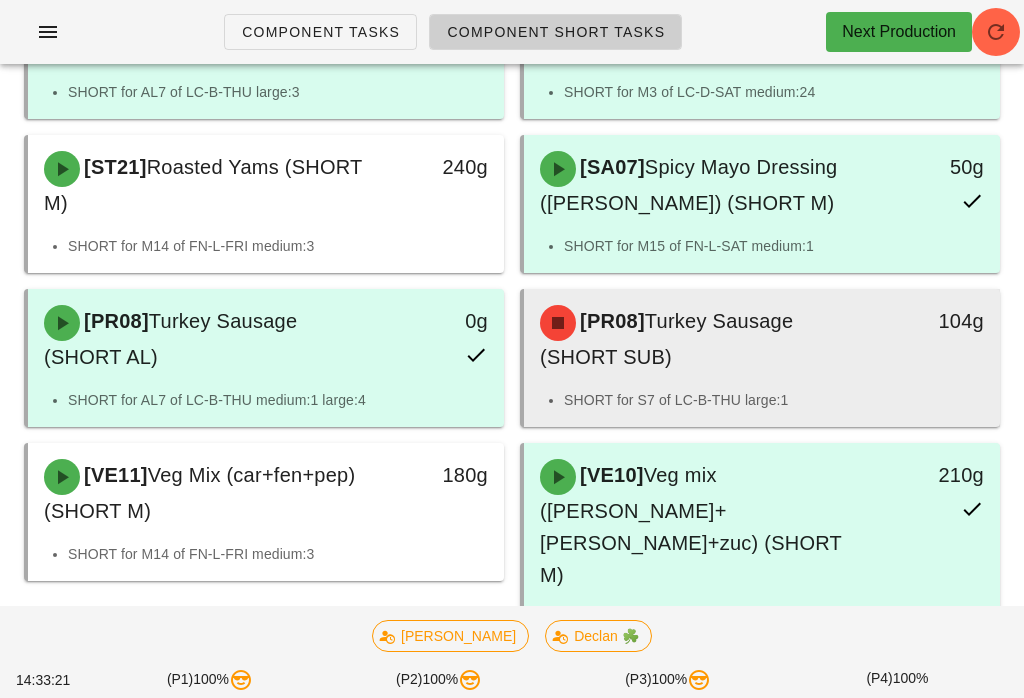 click on "[PR08]  Turkey Sausage (SHORT SUB)" at bounding box center (703, 339) 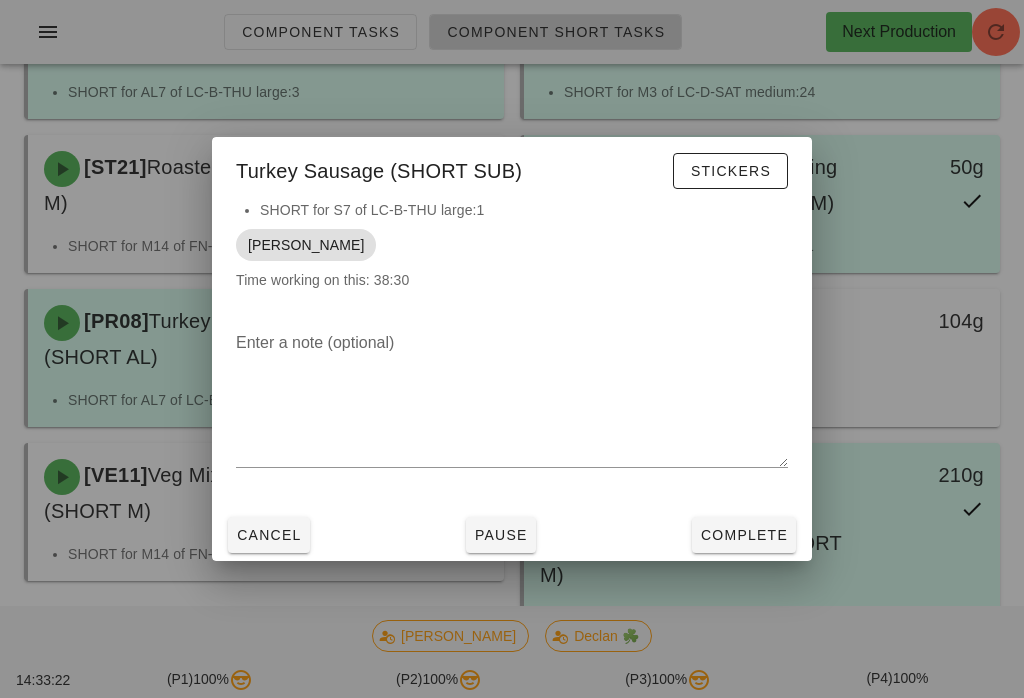 click on "Complete" at bounding box center (744, 535) 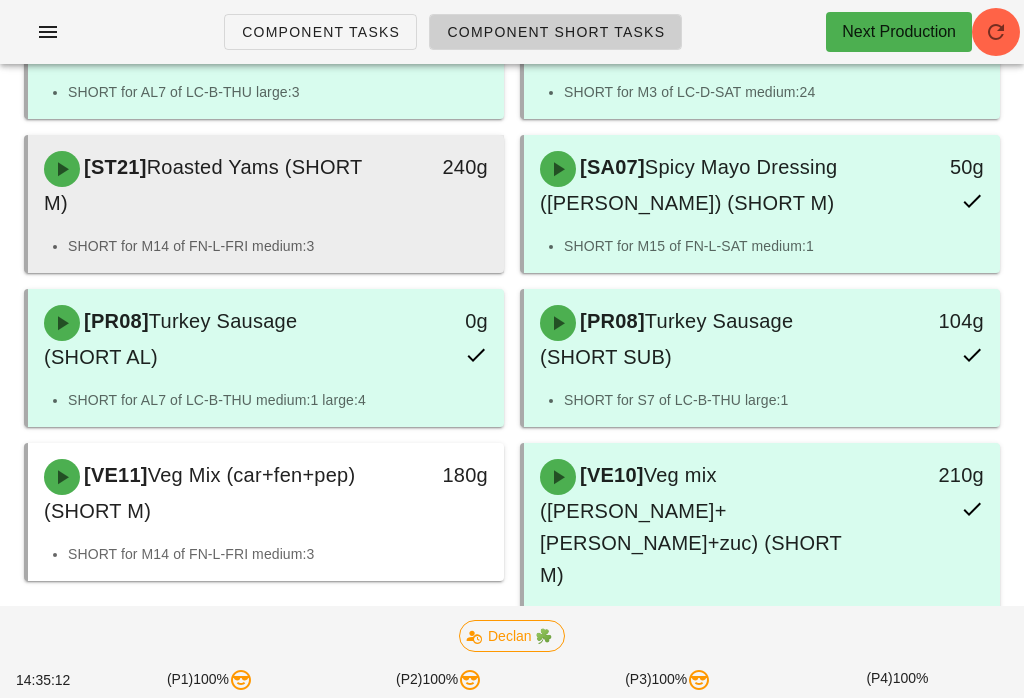 click on "[ST21]  Roasted Yams (SHORT M)" at bounding box center [207, 185] 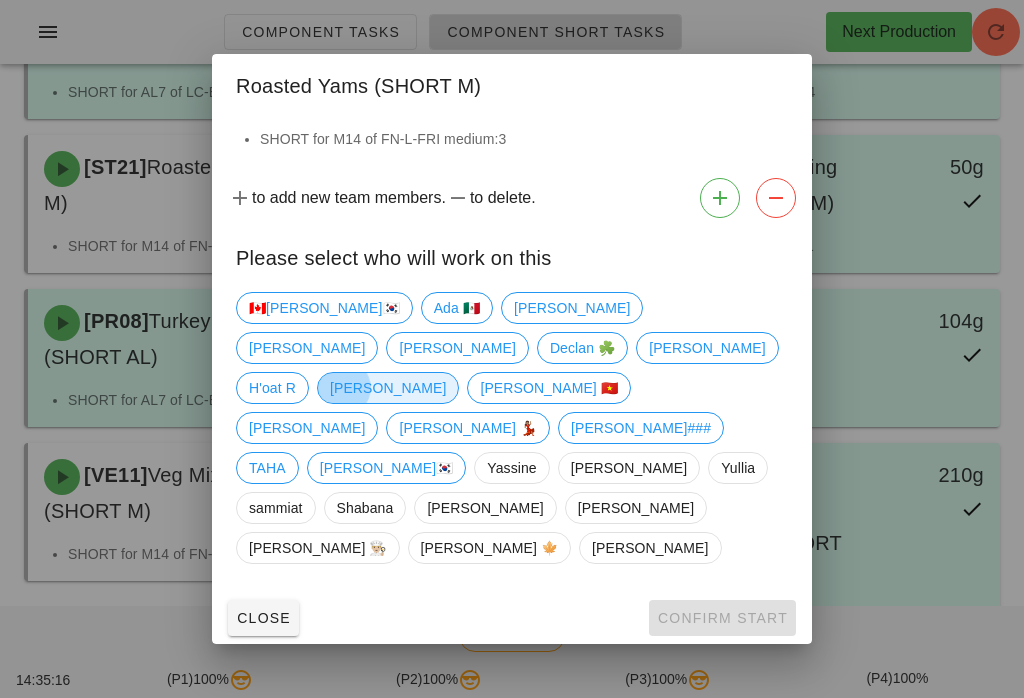 click on "[PERSON_NAME]" at bounding box center (388, 388) 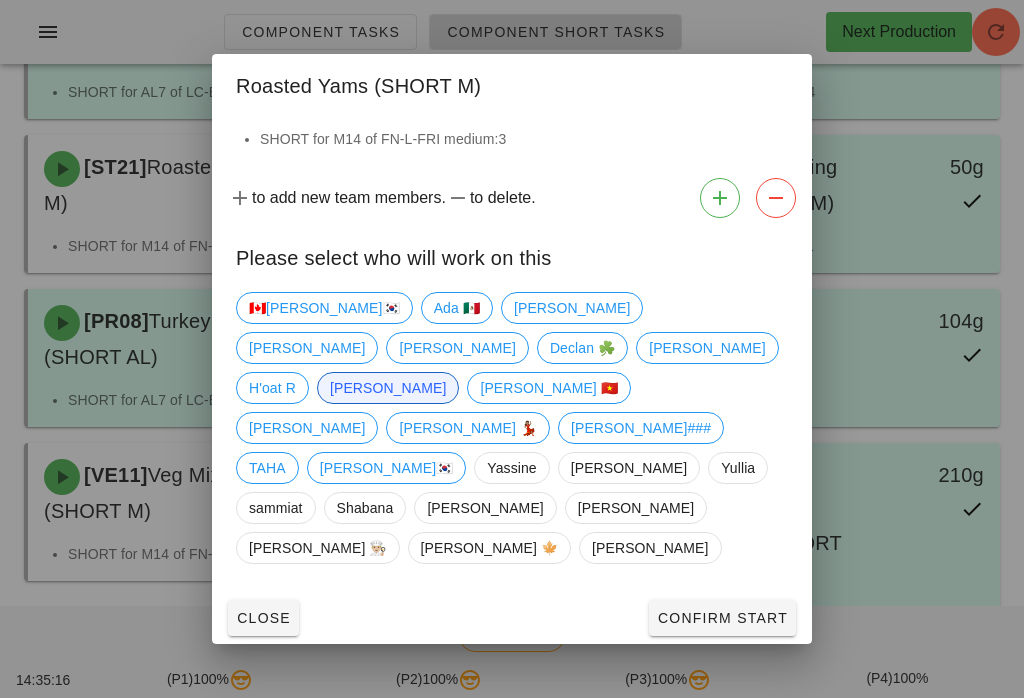 click on "Confirm Start" at bounding box center [722, 618] 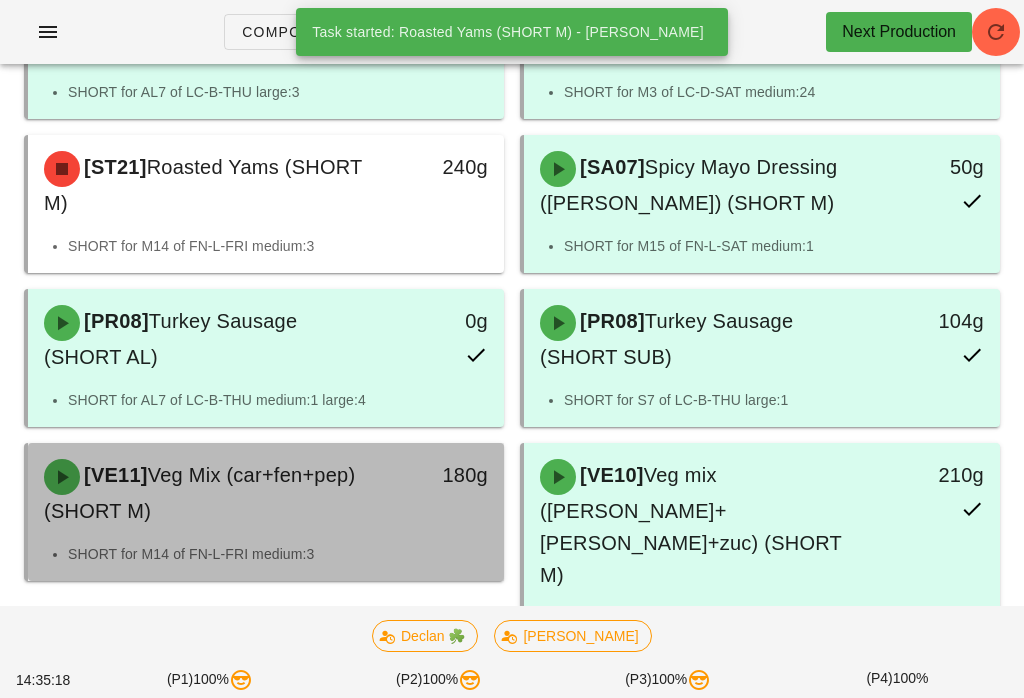 click on "Veg Mix (car+fen+pep) (SHORT M)" at bounding box center [199, 493] 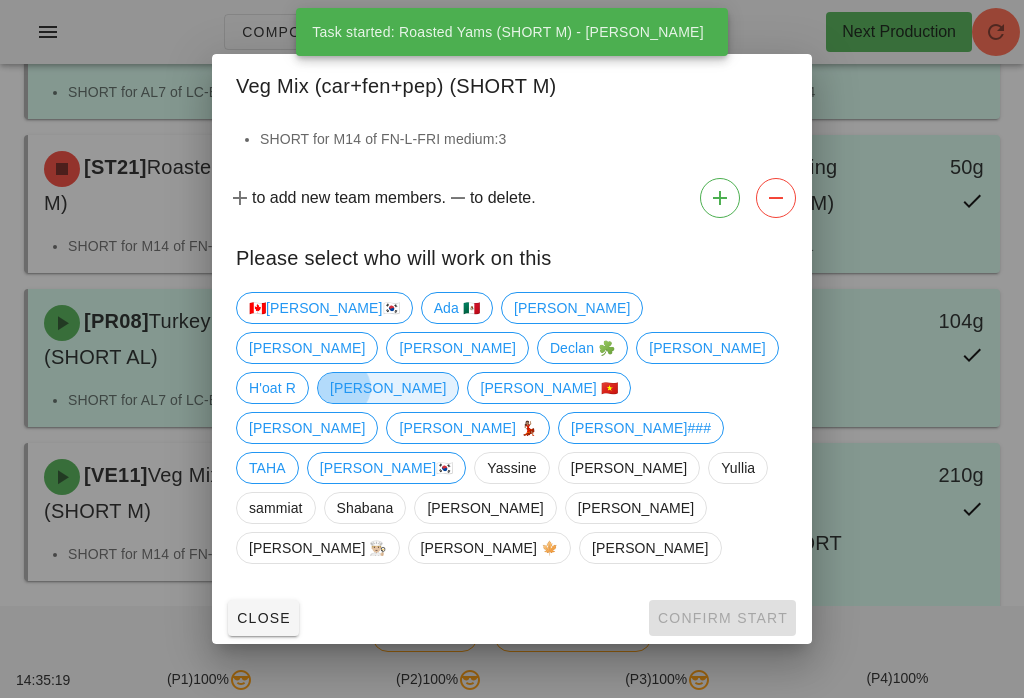 click on "[PERSON_NAME]" at bounding box center [388, 388] 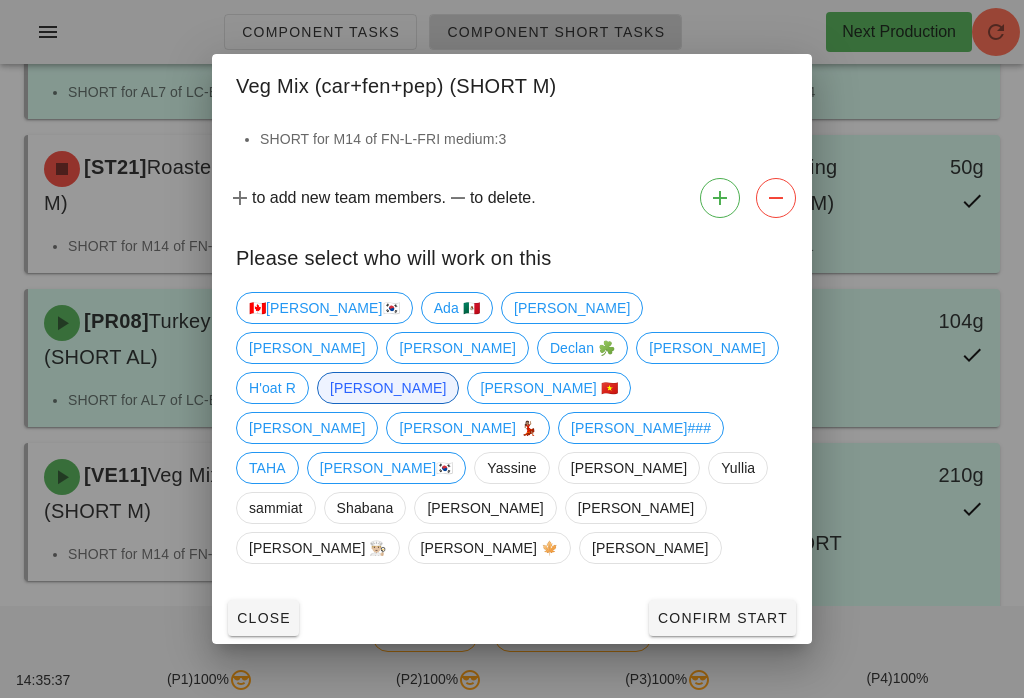 click on "Confirm Start" at bounding box center (722, 618) 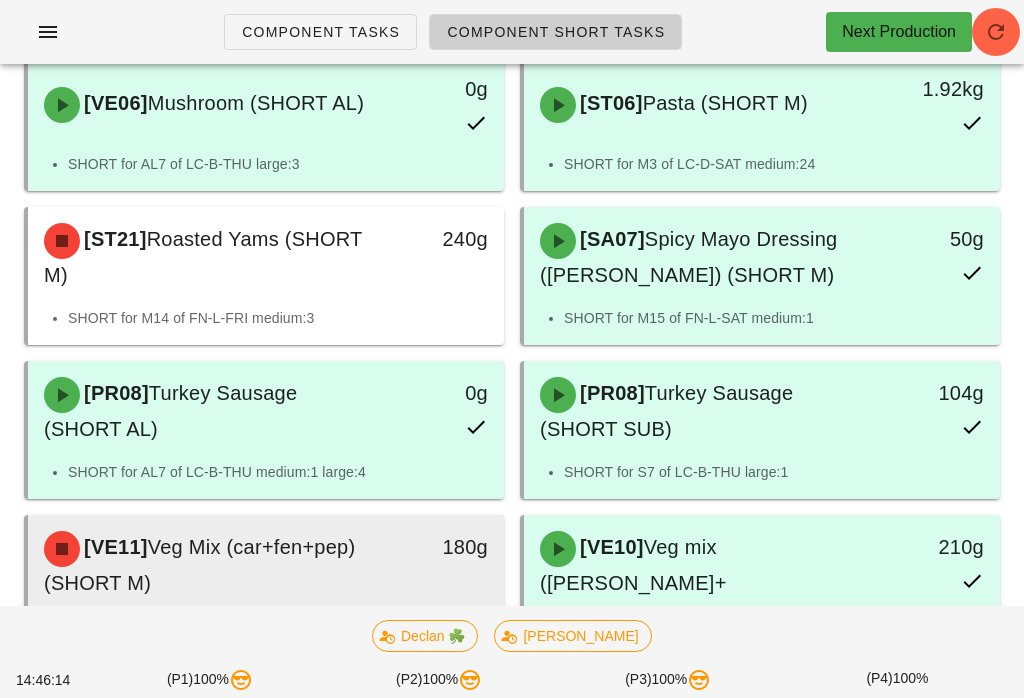 scroll, scrollTop: 0, scrollLeft: 0, axis: both 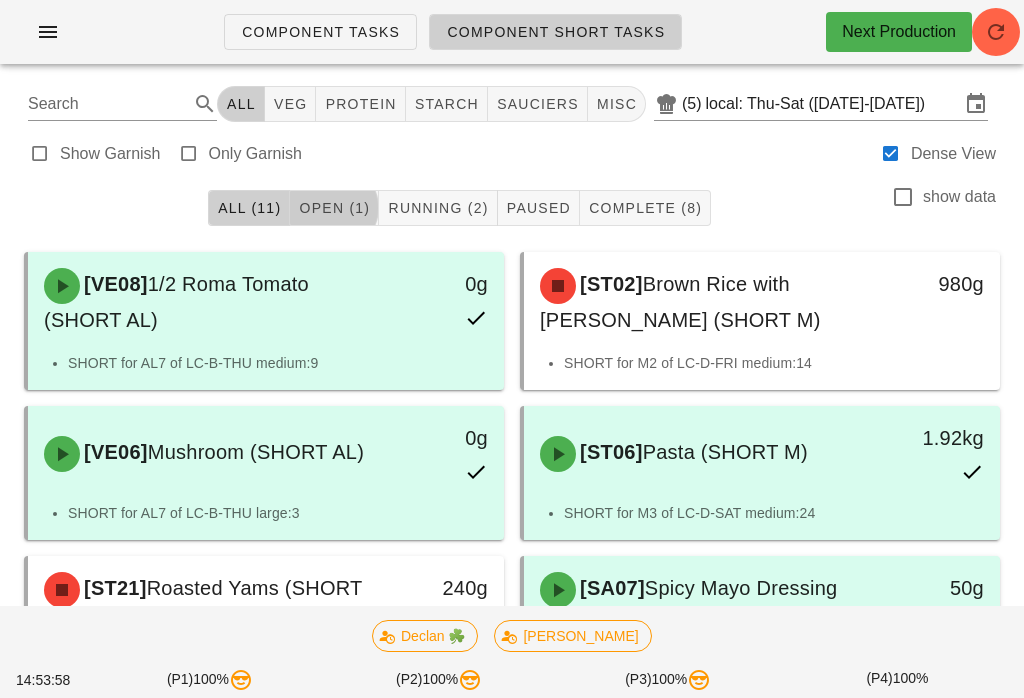 click on "Open (1)" at bounding box center (334, 208) 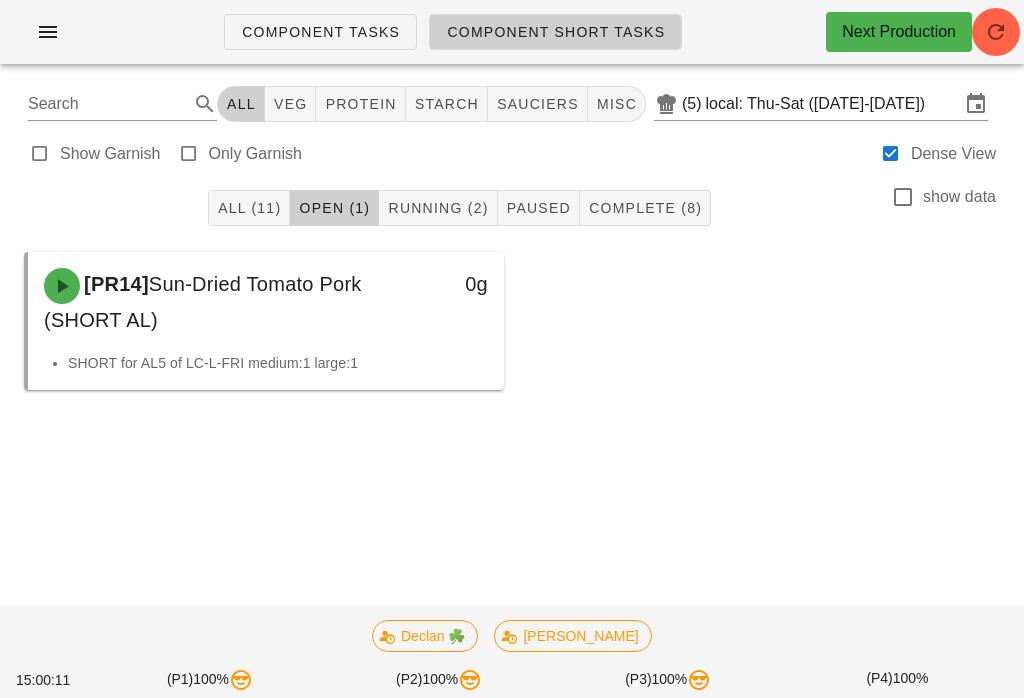 click on "All (11)" at bounding box center [249, 208] 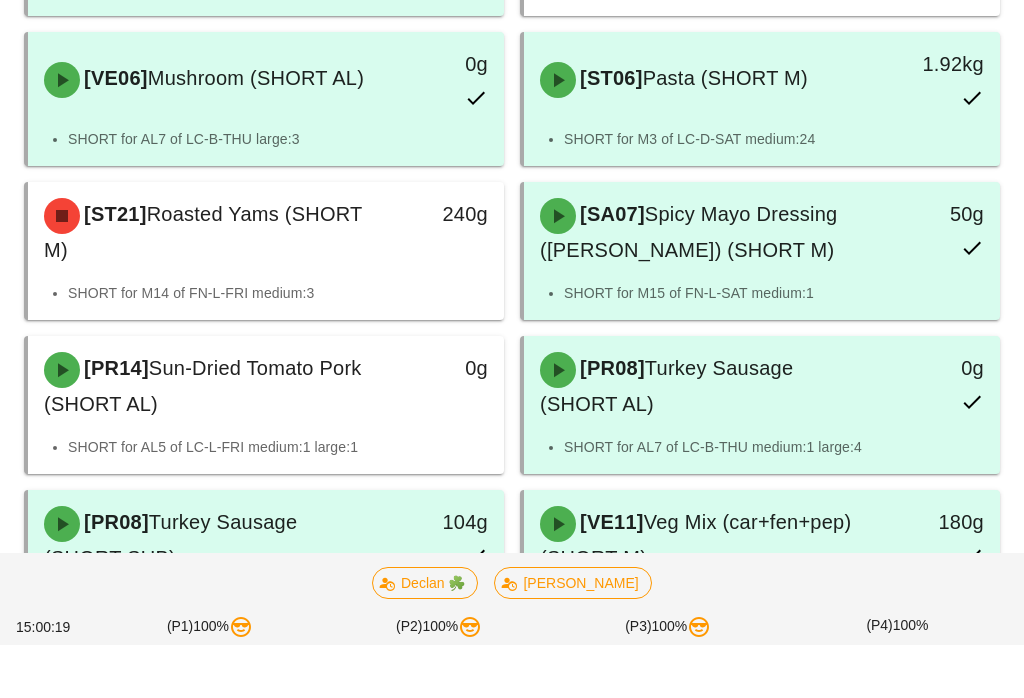 scroll, scrollTop: 575, scrollLeft: 0, axis: vertical 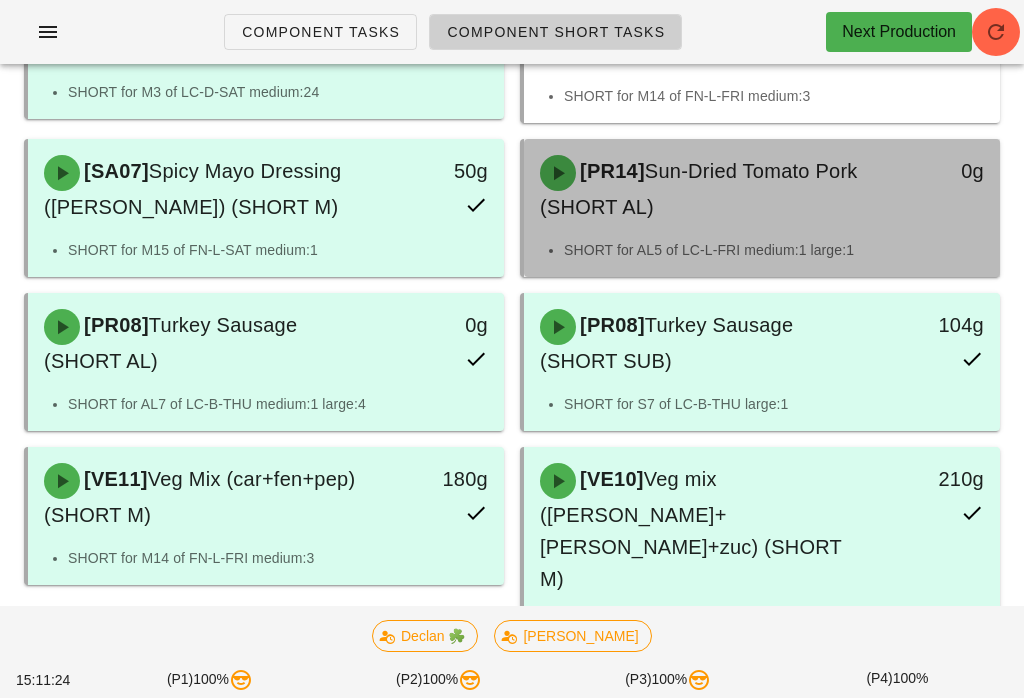 click on "0g" at bounding box center [937, 189] 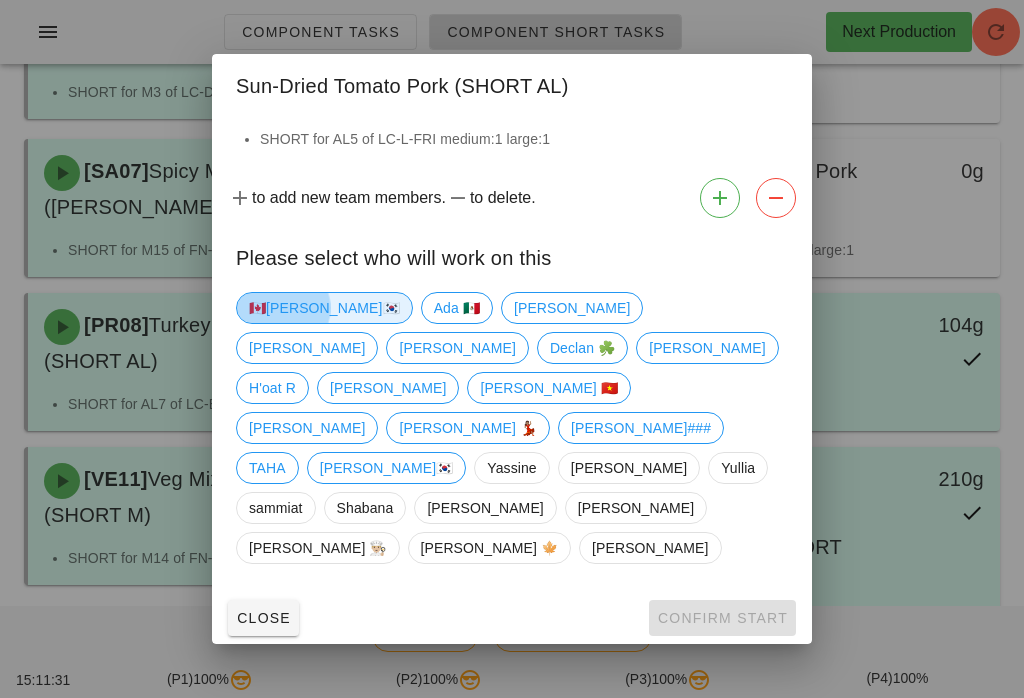 click on "🇨🇦[PERSON_NAME]🇰🇷" at bounding box center [324, 308] 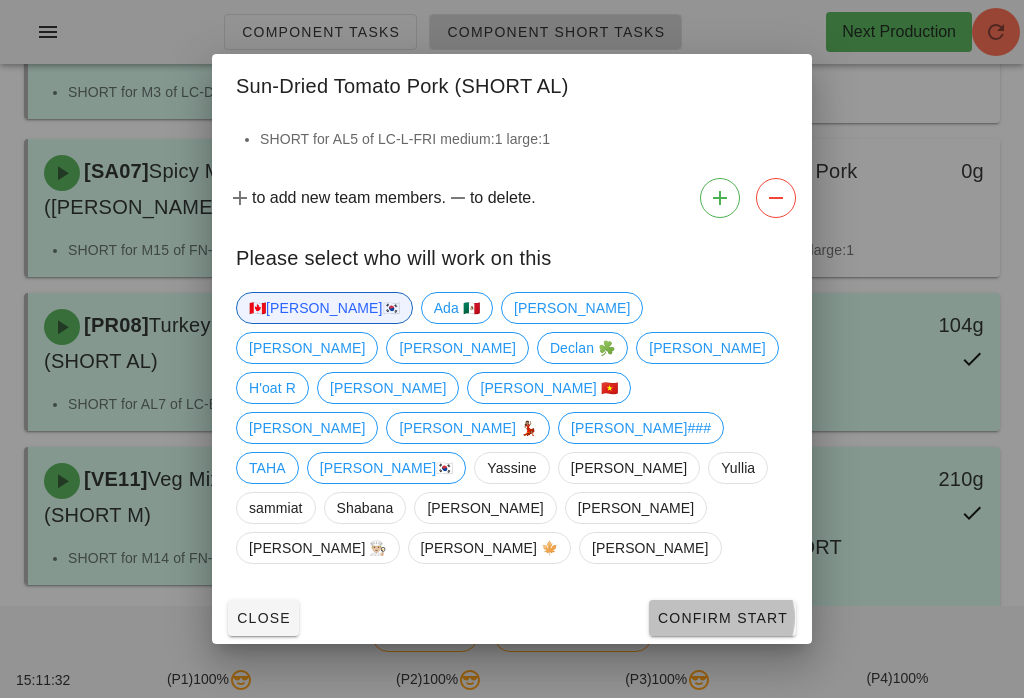 click on "Confirm Start" at bounding box center (722, 618) 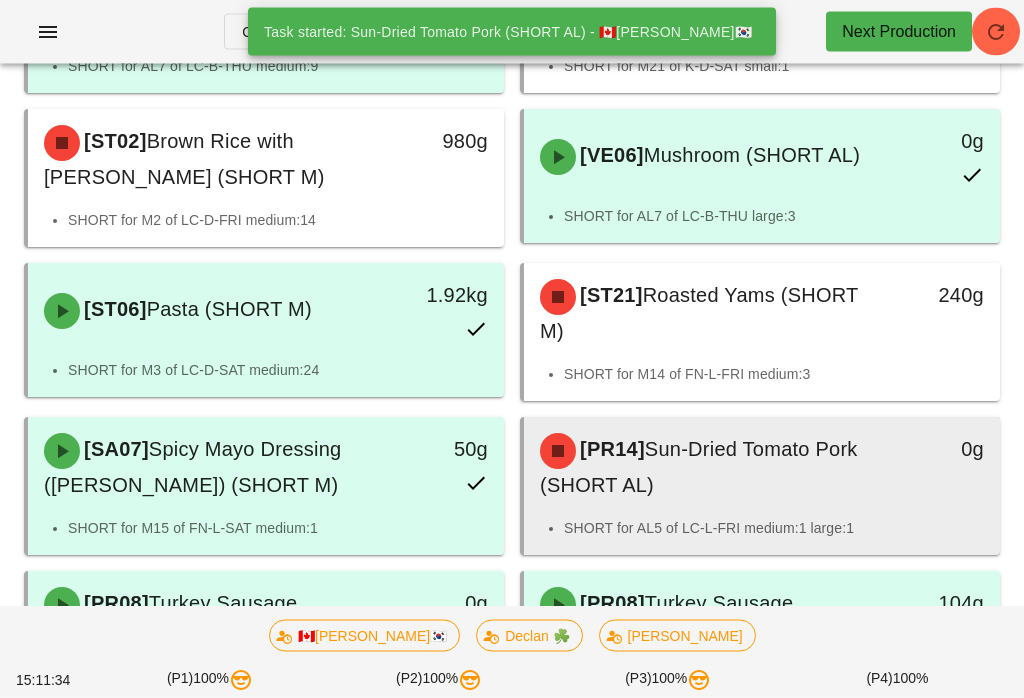 scroll, scrollTop: 297, scrollLeft: 0, axis: vertical 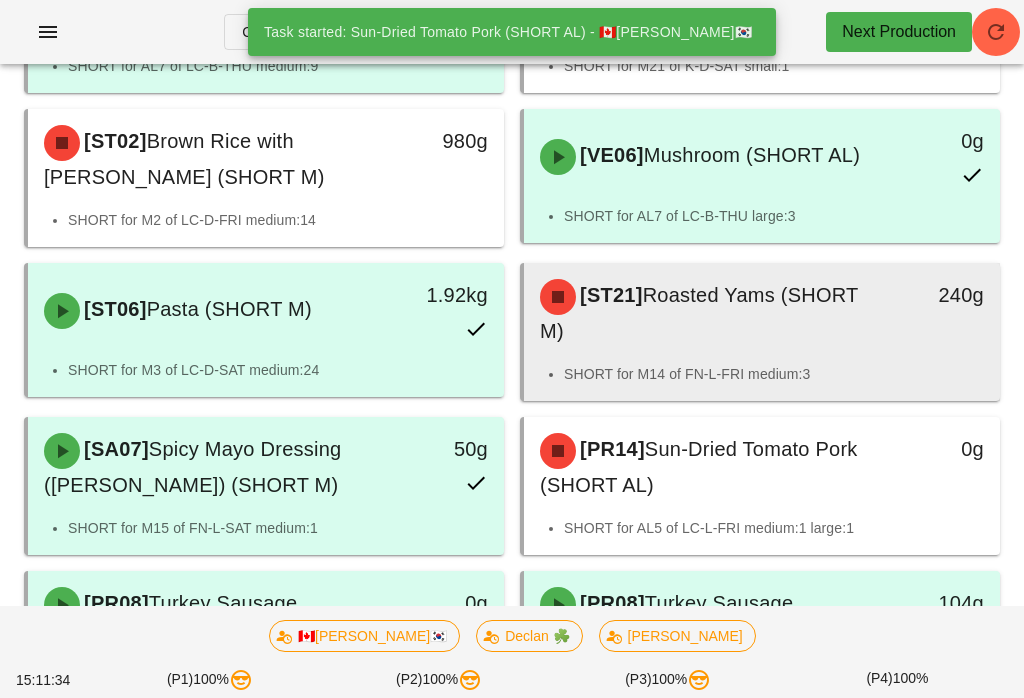 click on "[ST21]  Roasted Yams (SHORT M)" at bounding box center (703, 313) 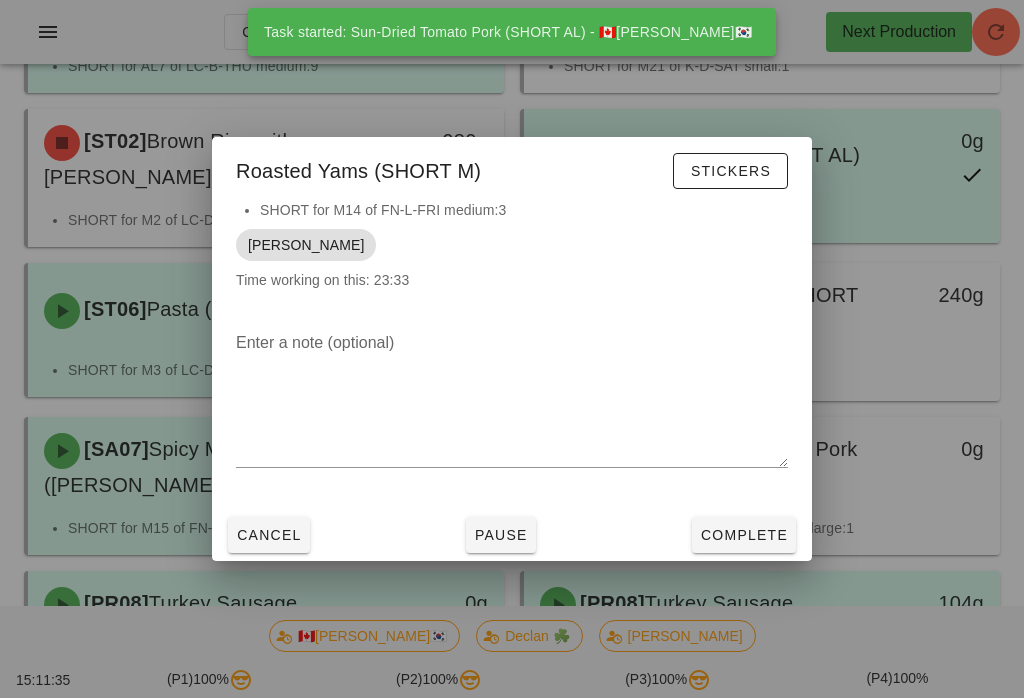 click on "Complete" at bounding box center [744, 535] 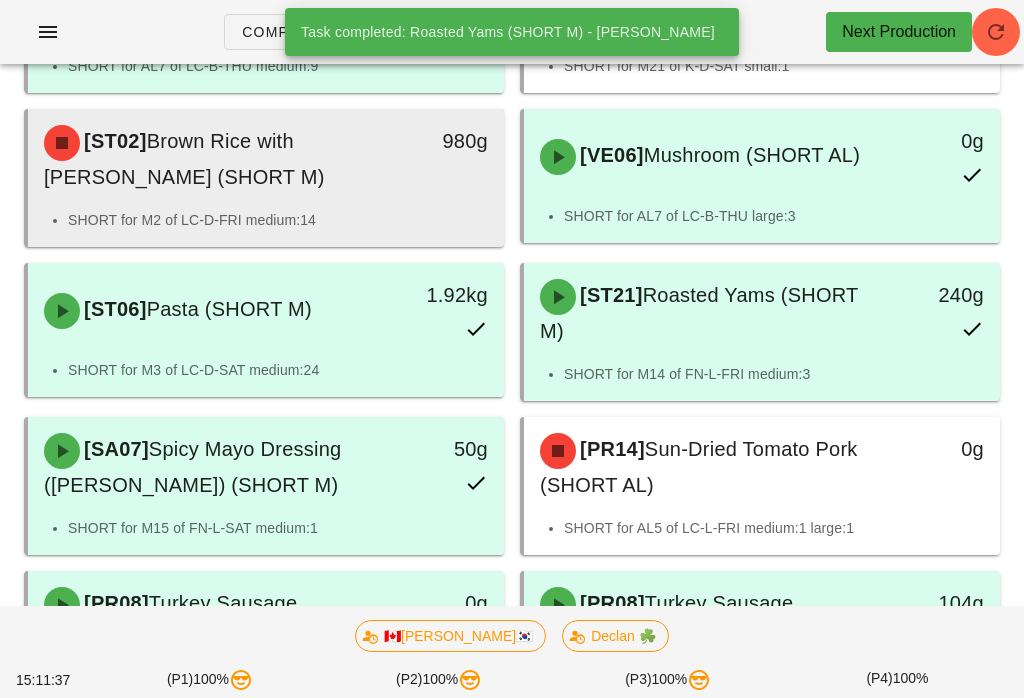 click on "[ST02]  Brown Rice with Parsley (SHORT M)" at bounding box center [207, 159] 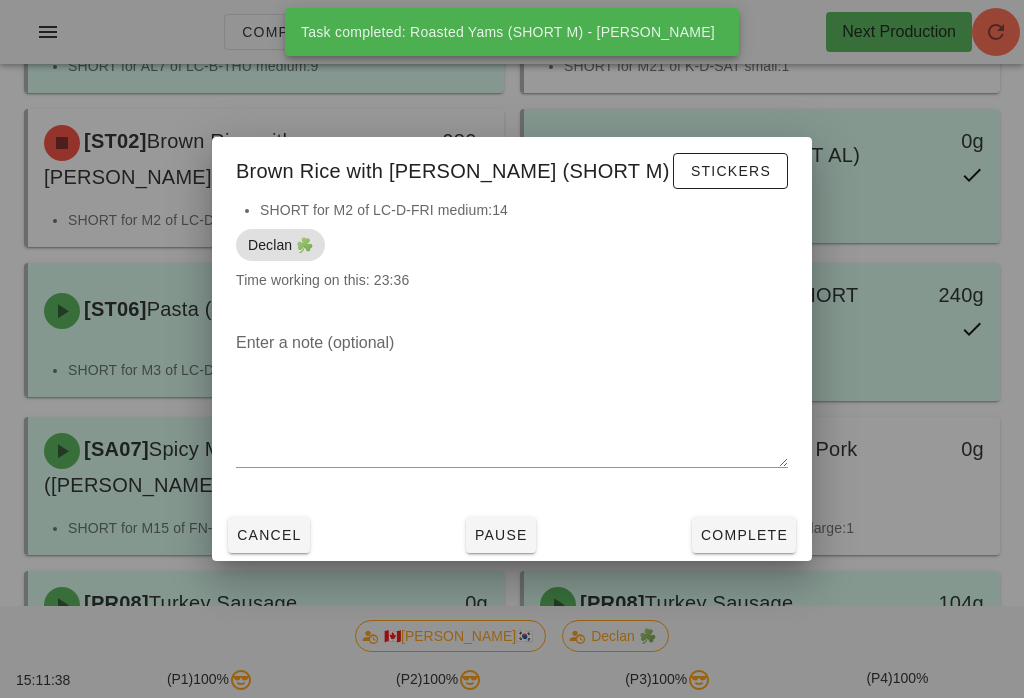 click on "Complete" at bounding box center [744, 535] 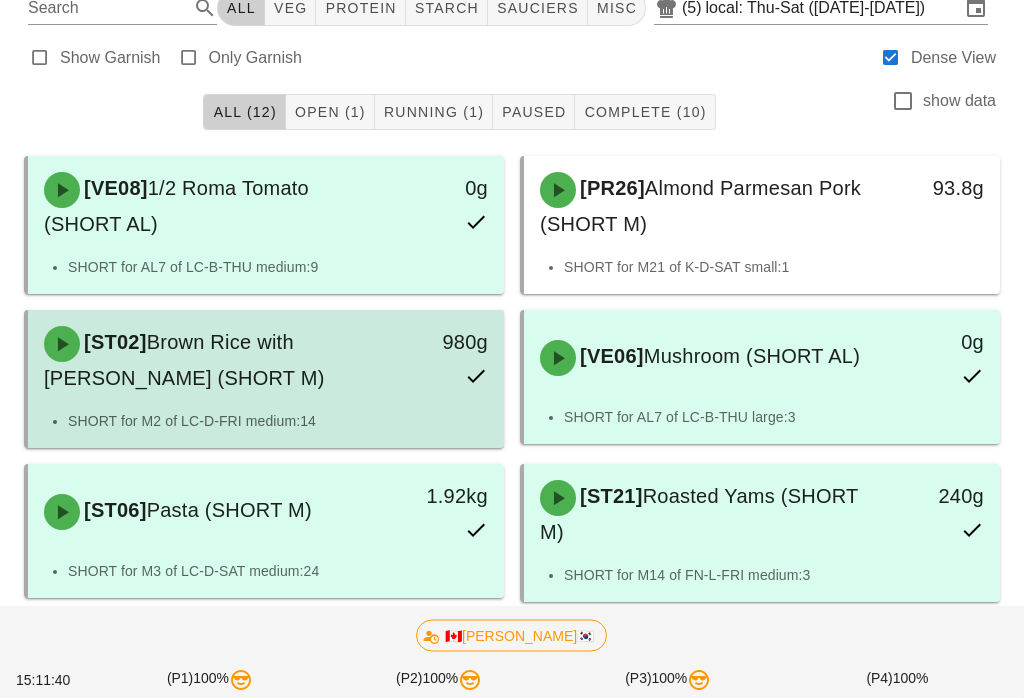 scroll, scrollTop: 79, scrollLeft: 0, axis: vertical 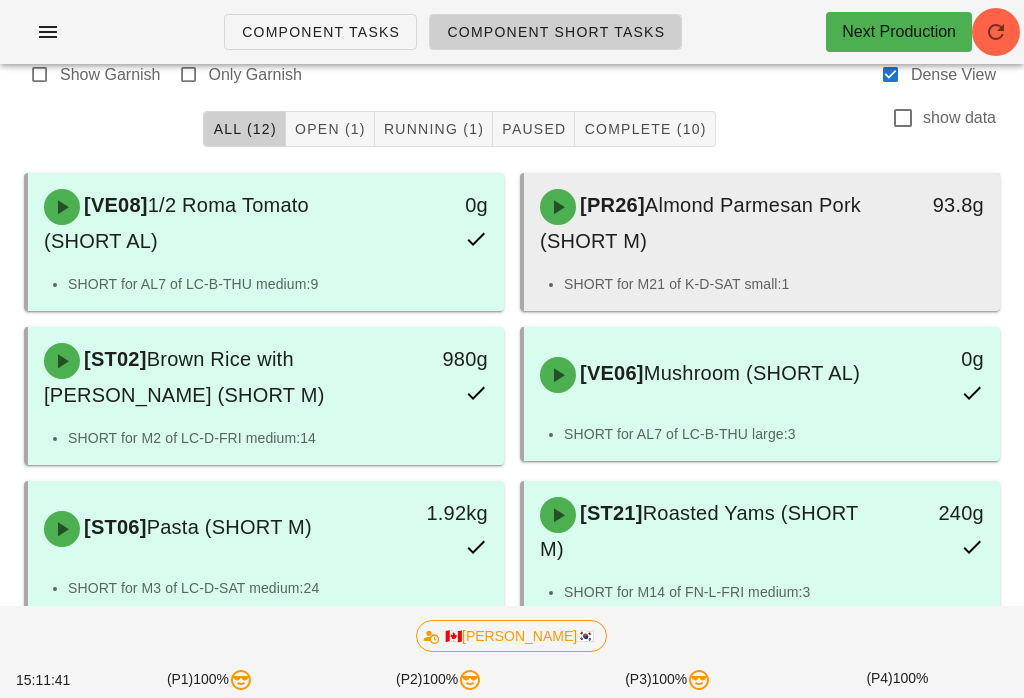 click on "[PR26]  Almond Parmesan Pork (SHORT M)" at bounding box center (703, 223) 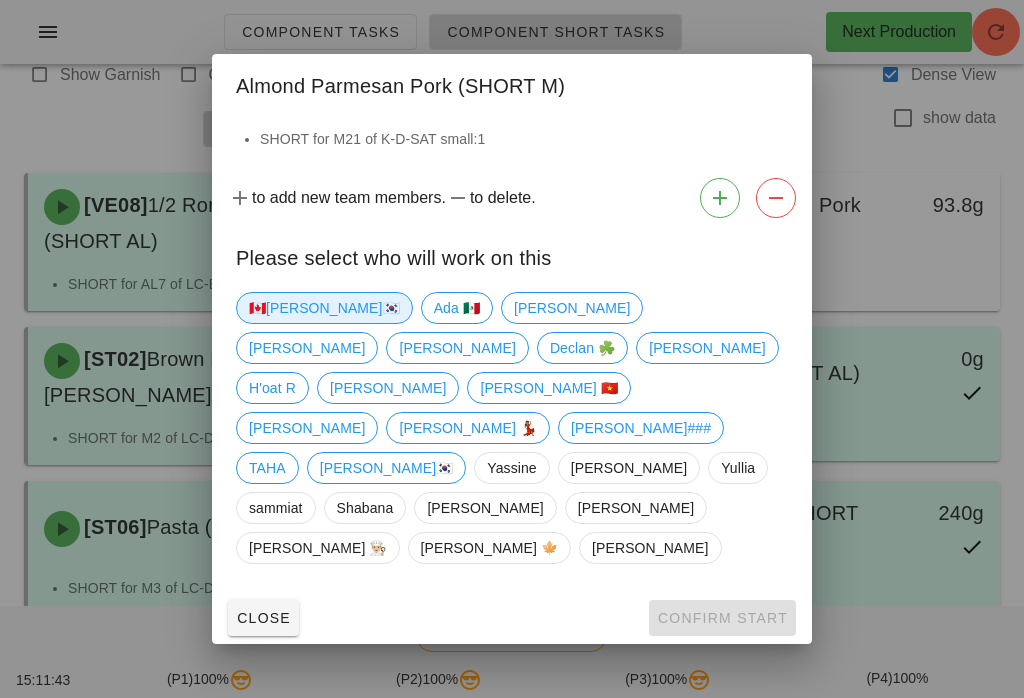 click on "🇨🇦[PERSON_NAME]🇰🇷" at bounding box center (324, 308) 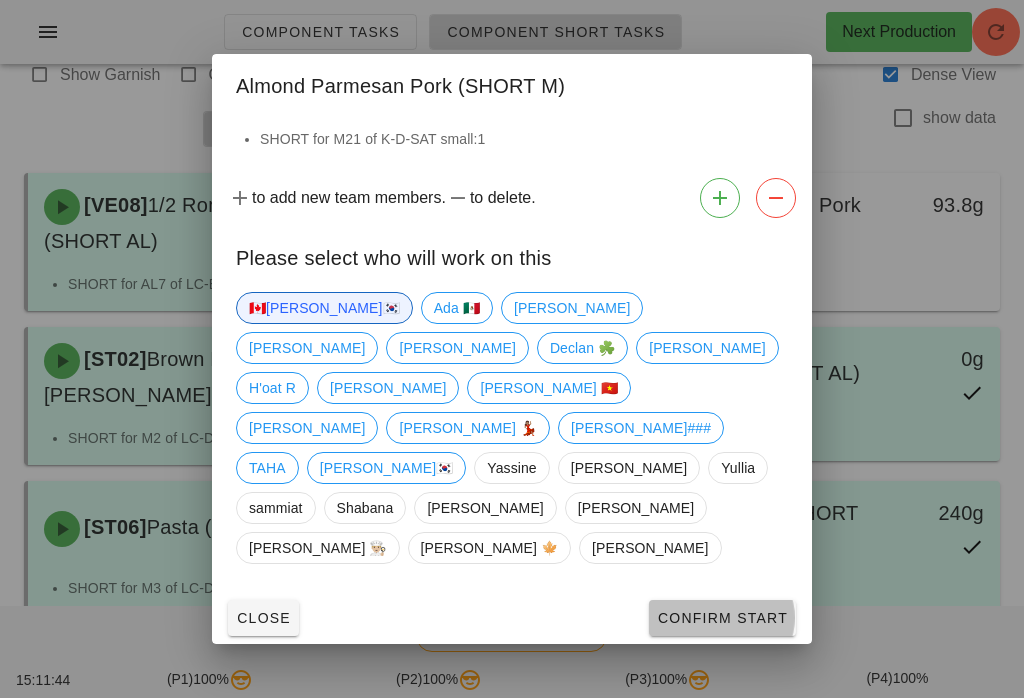 click on "Confirm Start" at bounding box center [722, 618] 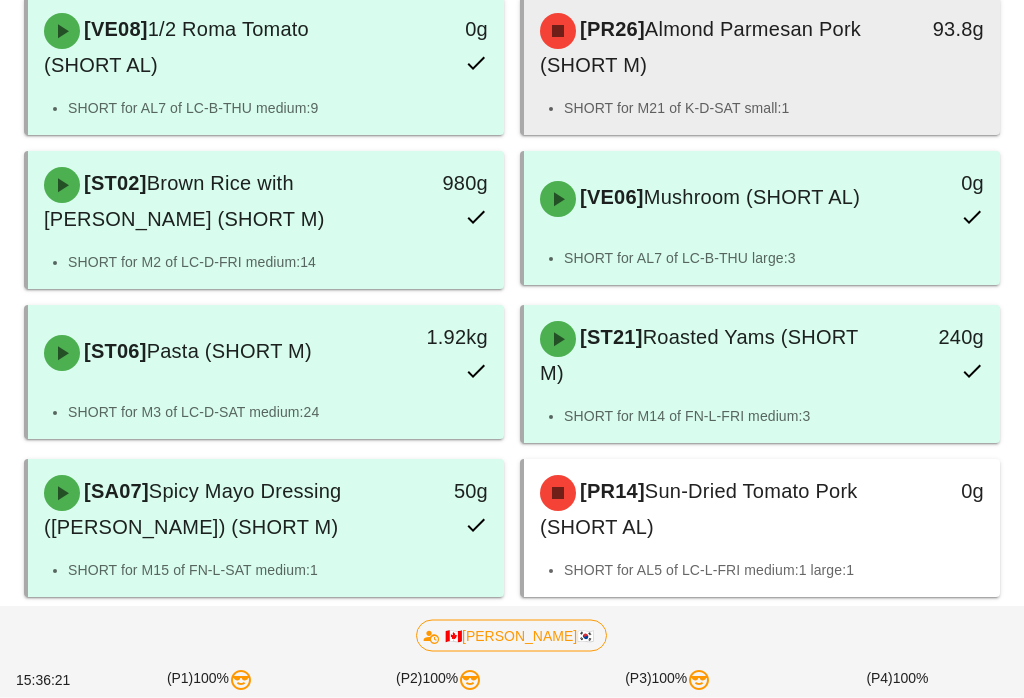 scroll, scrollTop: 255, scrollLeft: 0, axis: vertical 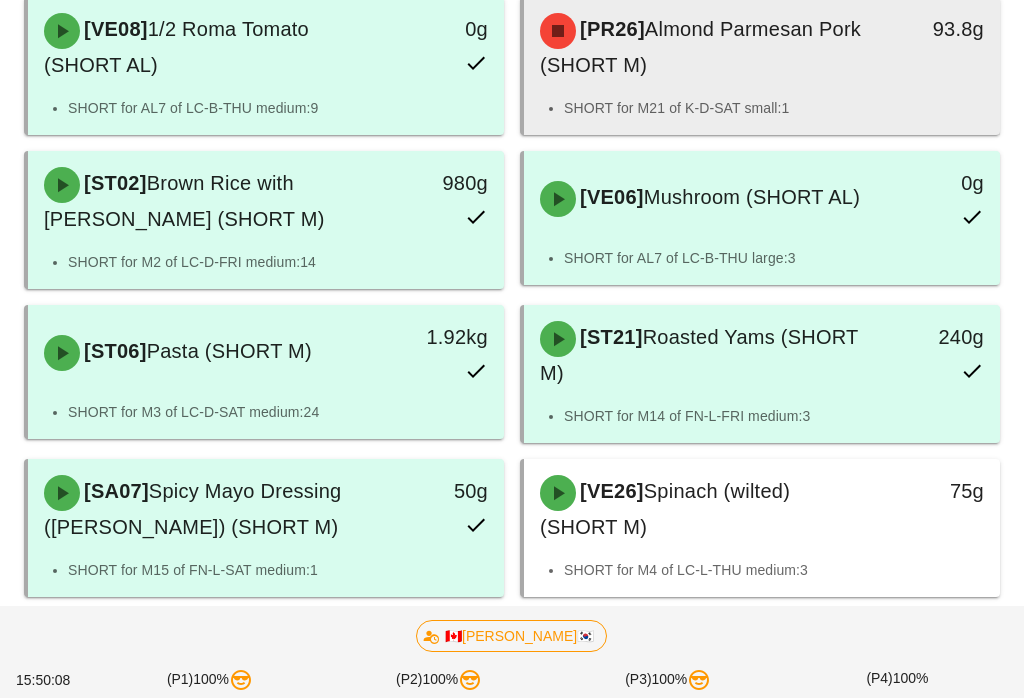 click on "Almond Parmesan Pork (SHORT M)" at bounding box center [700, 47] 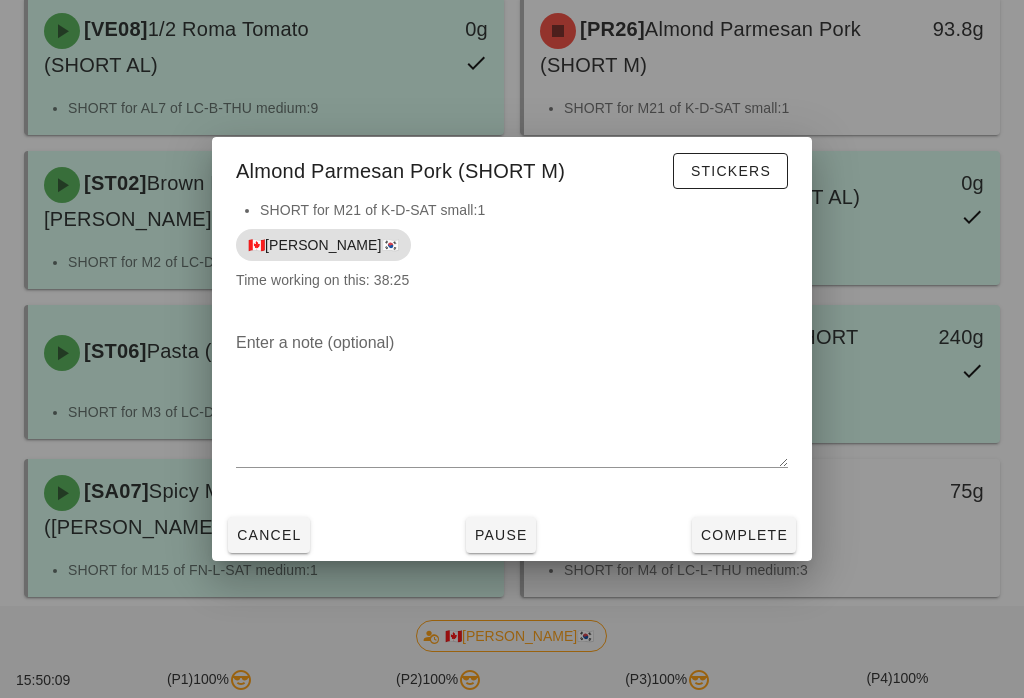 click on "Complete" at bounding box center (744, 535) 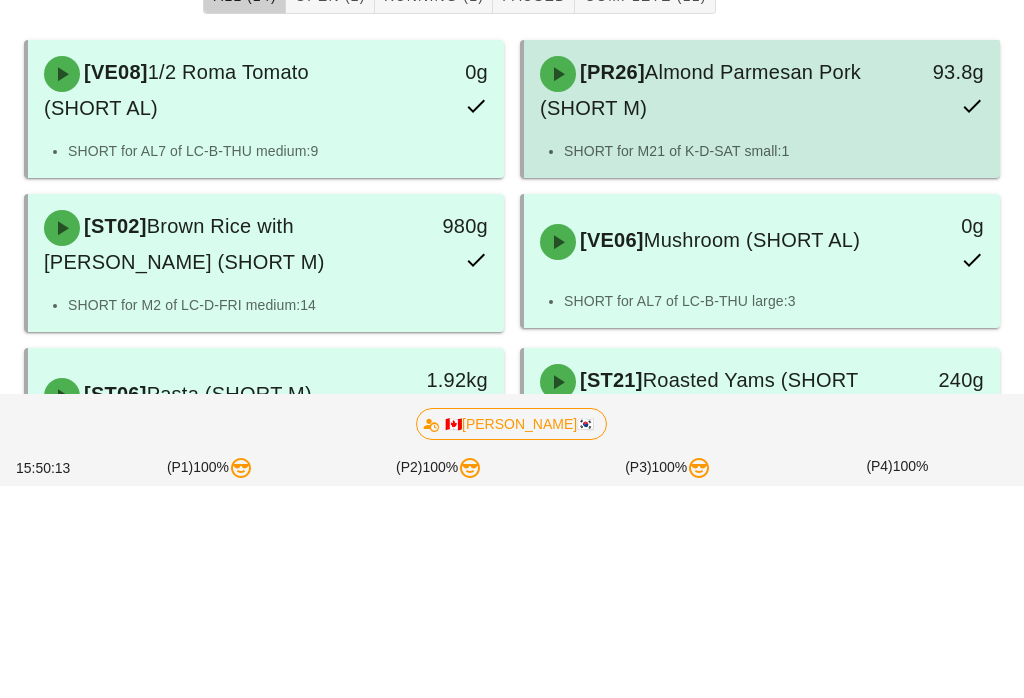scroll, scrollTop: 729, scrollLeft: 0, axis: vertical 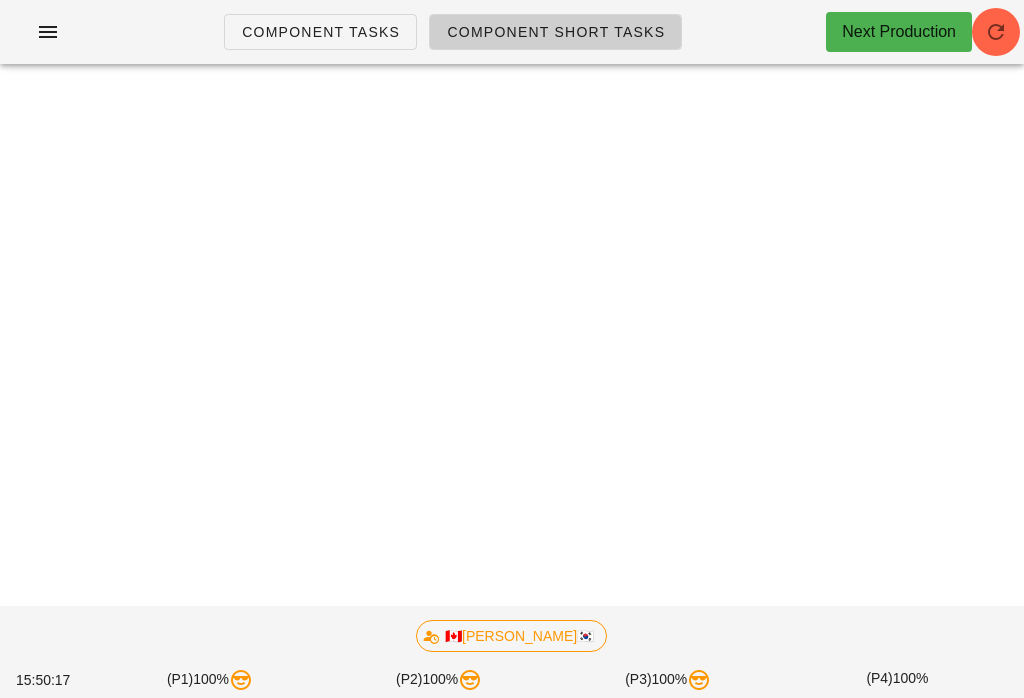 click on "0g" at bounding box center [441, 918] 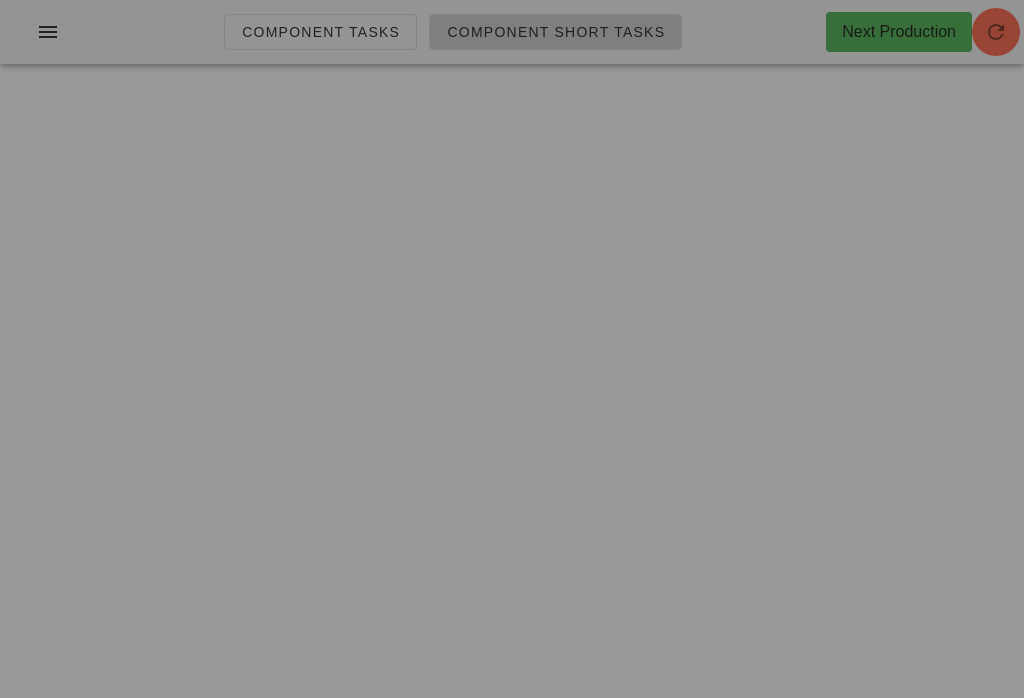 scroll, scrollTop: 0, scrollLeft: 0, axis: both 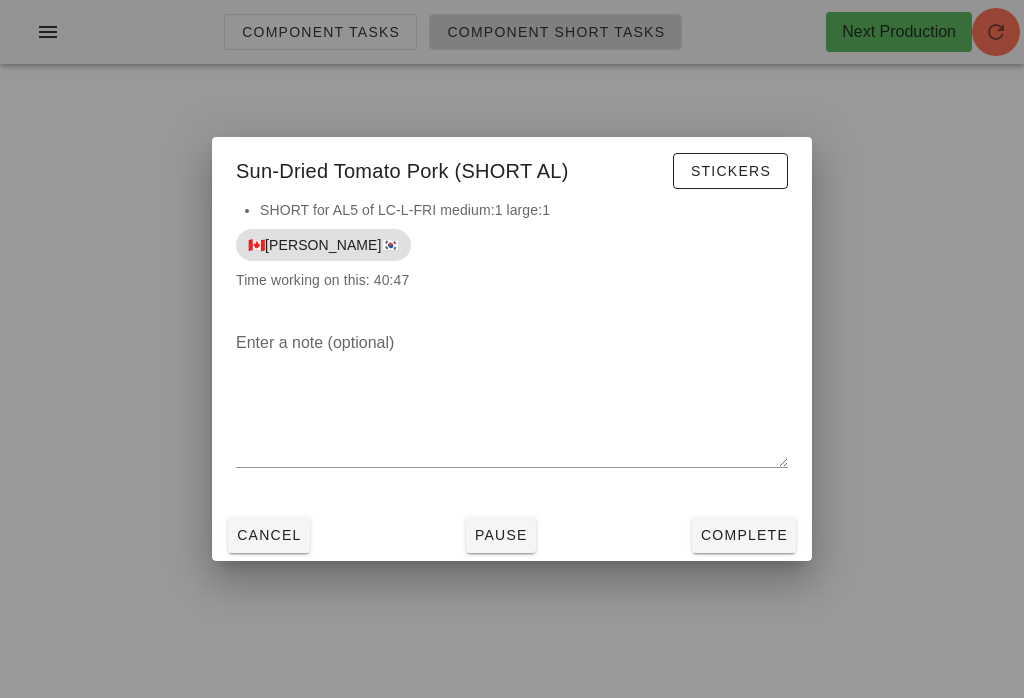 click at bounding box center [512, 349] 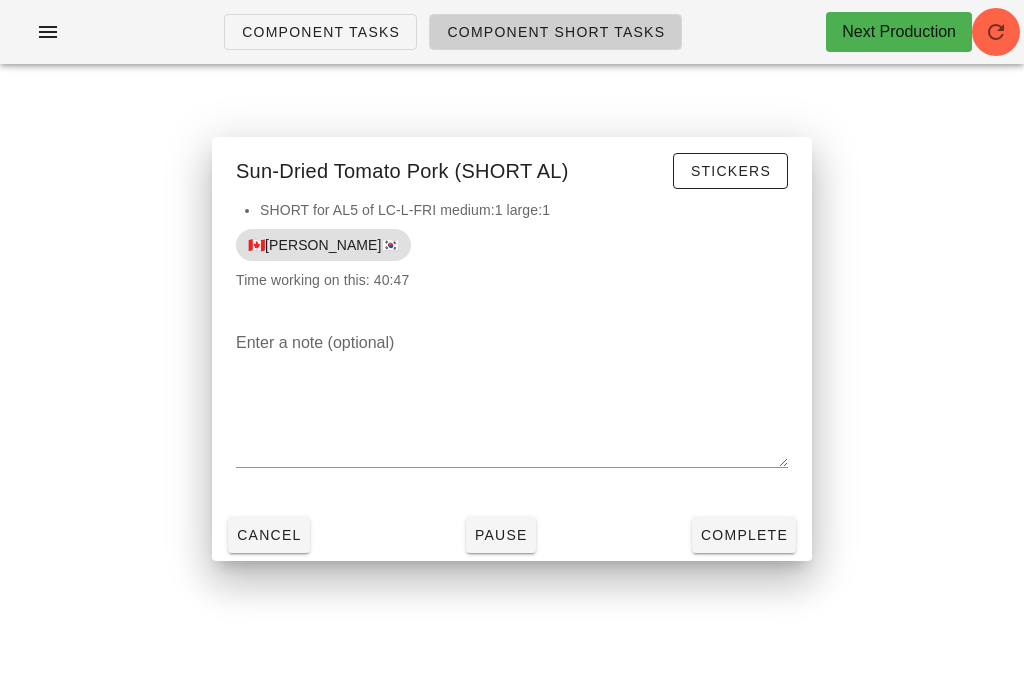 click on "Component Tasks Component Short Tasks Next Production  Search All veg  protein  starch  sauciers  misc  (5) local: Thu-Sat ([DATE]-[DATE]) Show Garnish Only Garnish Dense View All (14) Open (2) Running (1) Paused  Complete (11) show data  [VE08]  1/2 Roma Tomato (SHORT AL) 0g SHORT for AL7 of LC-B-THU medium:9  [PR26]  Almond Parmesan Pork (SHORT M) 93.8g SHORT for M21 of K-D-SAT small:1  [ST02]  Brown Rice with Parsley (SHORT M) 980g SHORT for M2 of LC-D-FRI medium:14  [VE06]  Mushroom (SHORT AL) 0g SHORT for AL7 of LC-B-THU large:3  [ST06]  Pasta (SHORT M) 1.92kg SHORT for M3 of LC-D-SAT medium:24  [ST21]  Roasted Yams (SHORT M) 240g SHORT for M14 of FN-L-FRI medium:3  [SA07]  Spicy Mayo Dressing (ramekin) (SHORT M) 50g SHORT for M15 of FN-L-SAT medium:1  [VE26]  Spinach (wilted) (SHORT M) 75g SHORT for M4 of LC-L-THU medium:3  [PR14]  Sun-Dried Tomato Pork (SHORT AL) 0g SHORT for AL5 of LC-L-FRI medium:1 large:1  [PR08]  Turkey Sausage (SHORT AL) 0g SHORT for AL7 of LC-B-THU medium:1 large:4  [PR08]  104g" at bounding box center (512, 349) 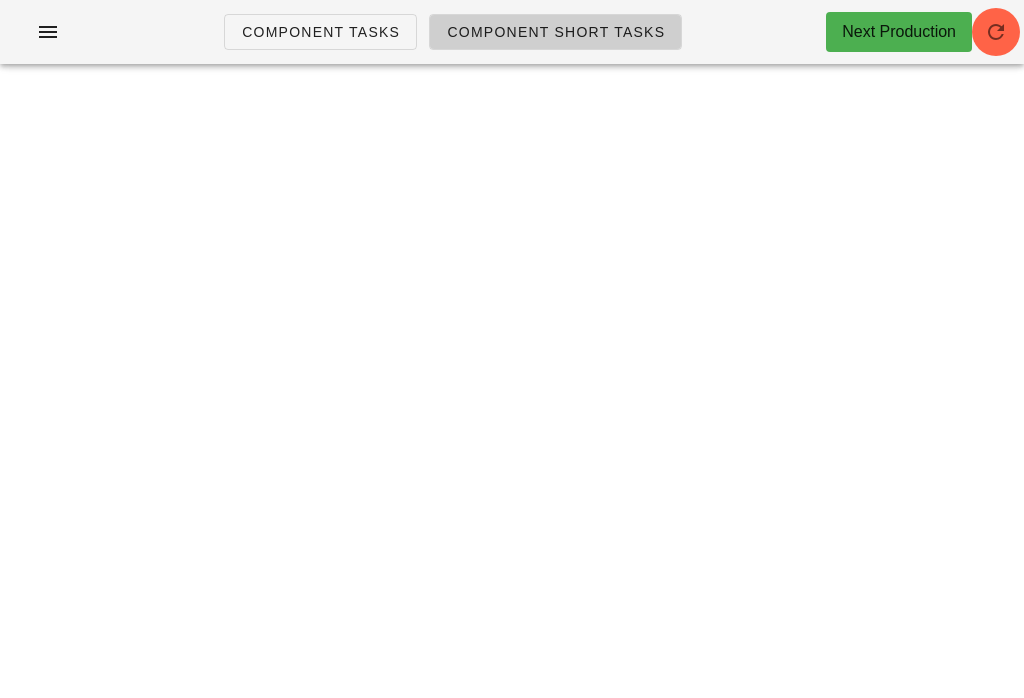 click at bounding box center (996, 32) 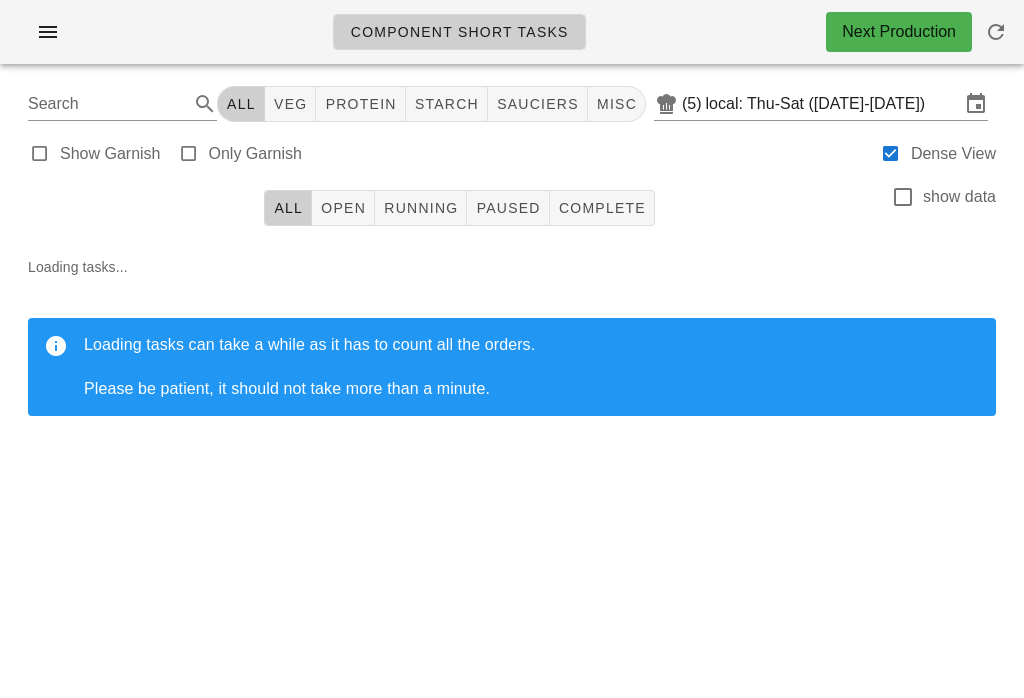 scroll, scrollTop: 0, scrollLeft: 0, axis: both 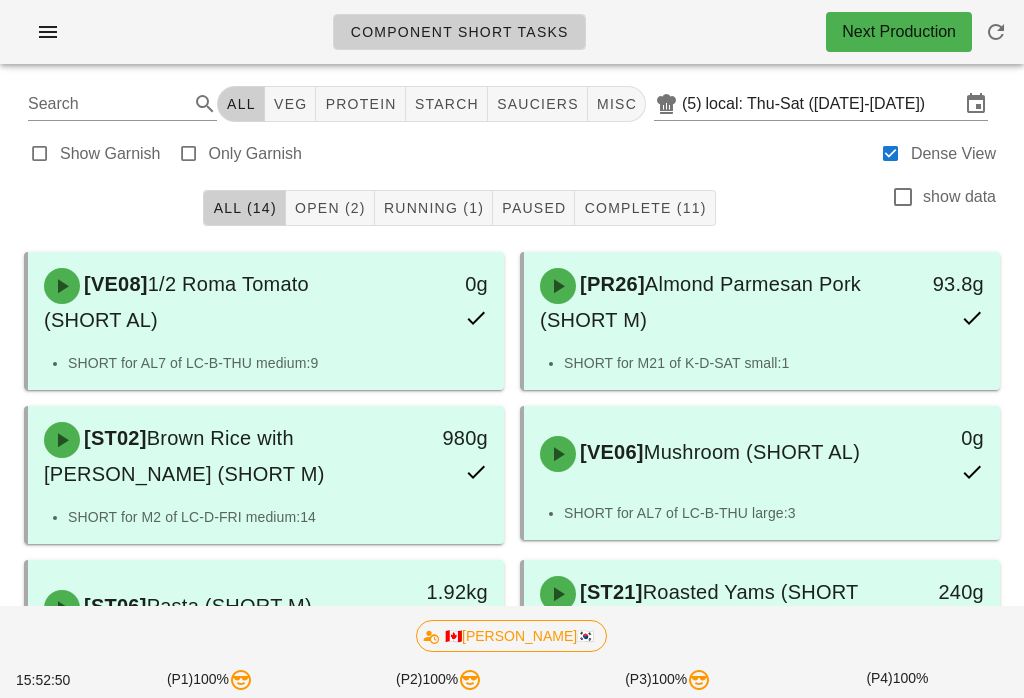 click on "Open (2)" at bounding box center (330, 208) 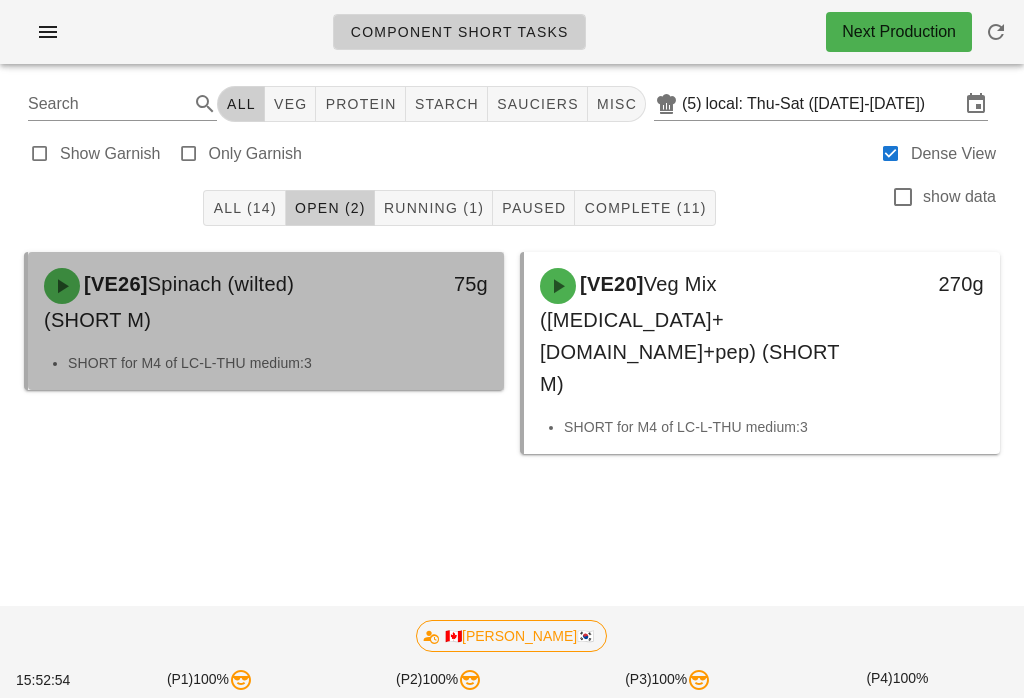 click on "[VE26]  Spinach (wilted) (SHORT M)" at bounding box center (207, 302) 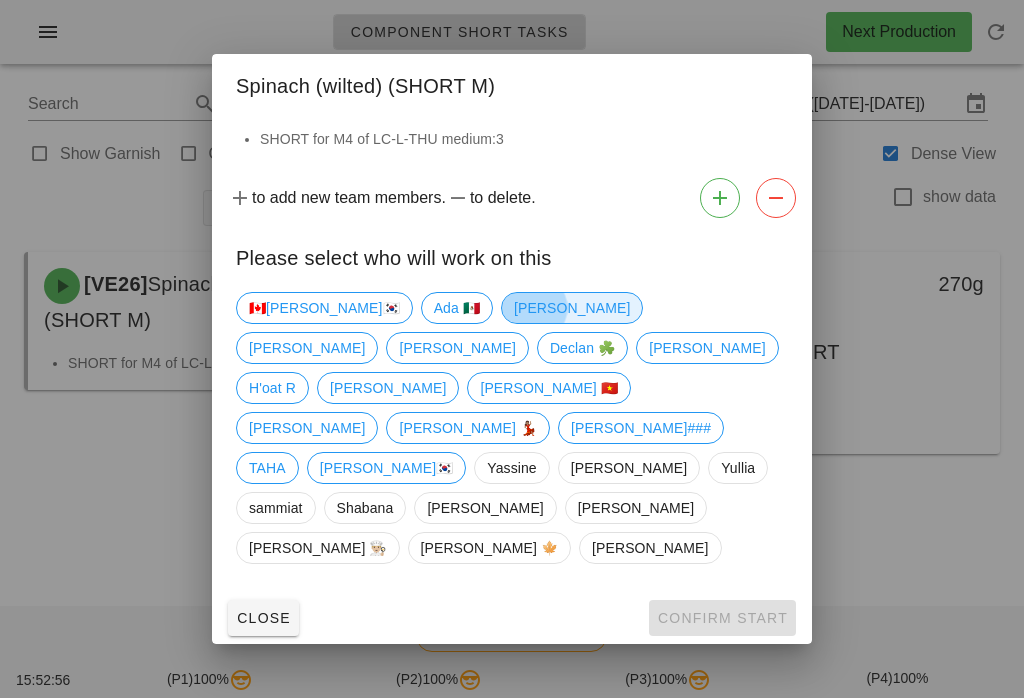 click on "[PERSON_NAME]" at bounding box center (572, 308) 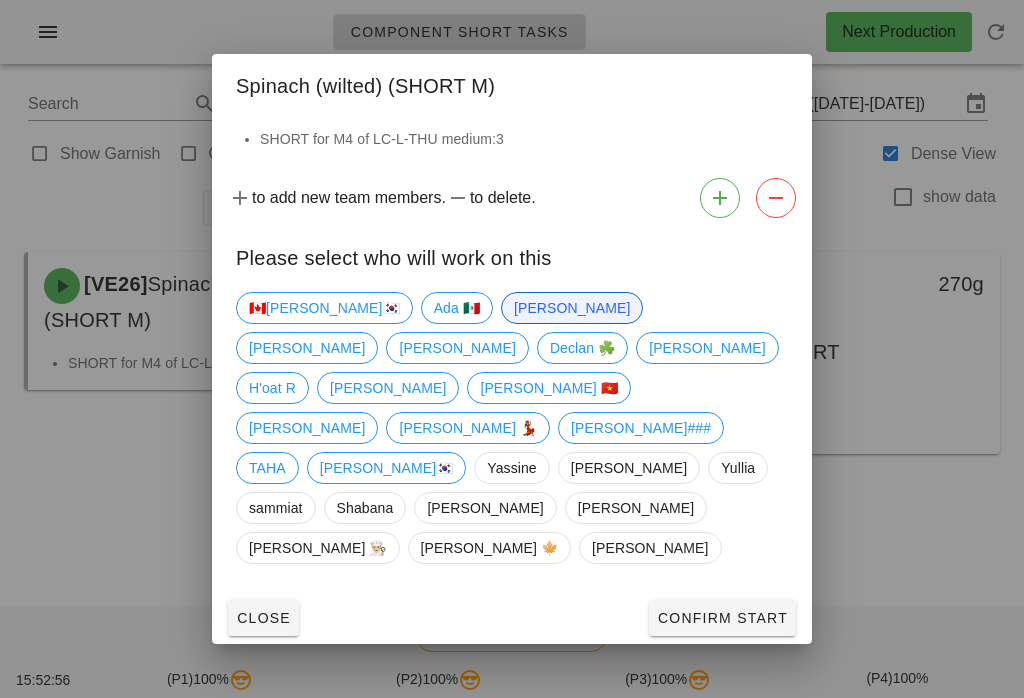 click on "Confirm Start" at bounding box center (722, 618) 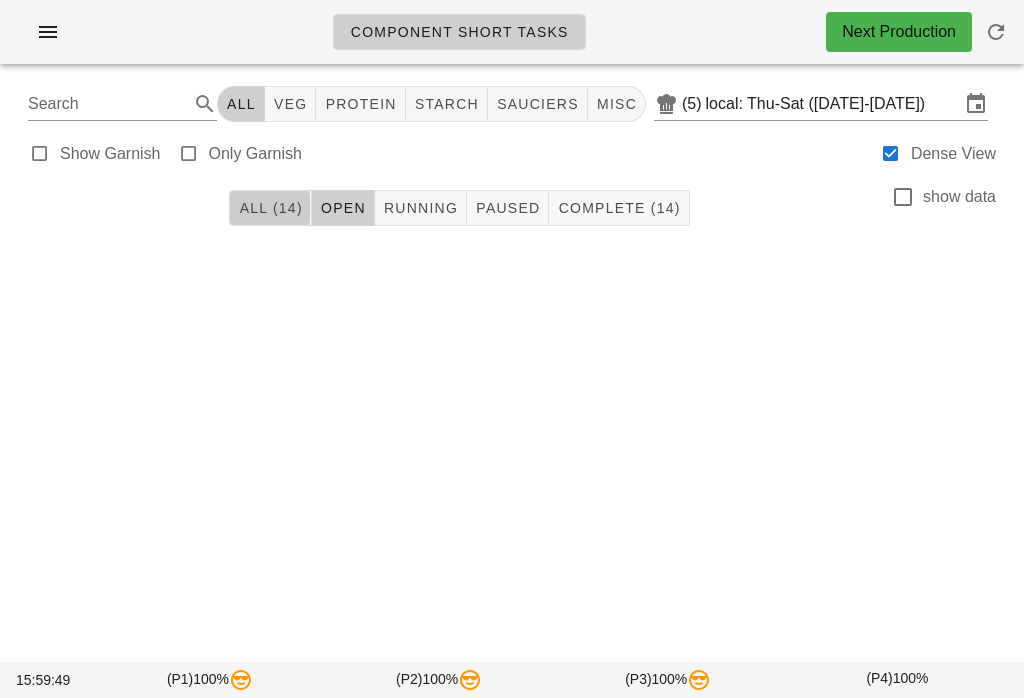 click on "All (14)" at bounding box center (270, 208) 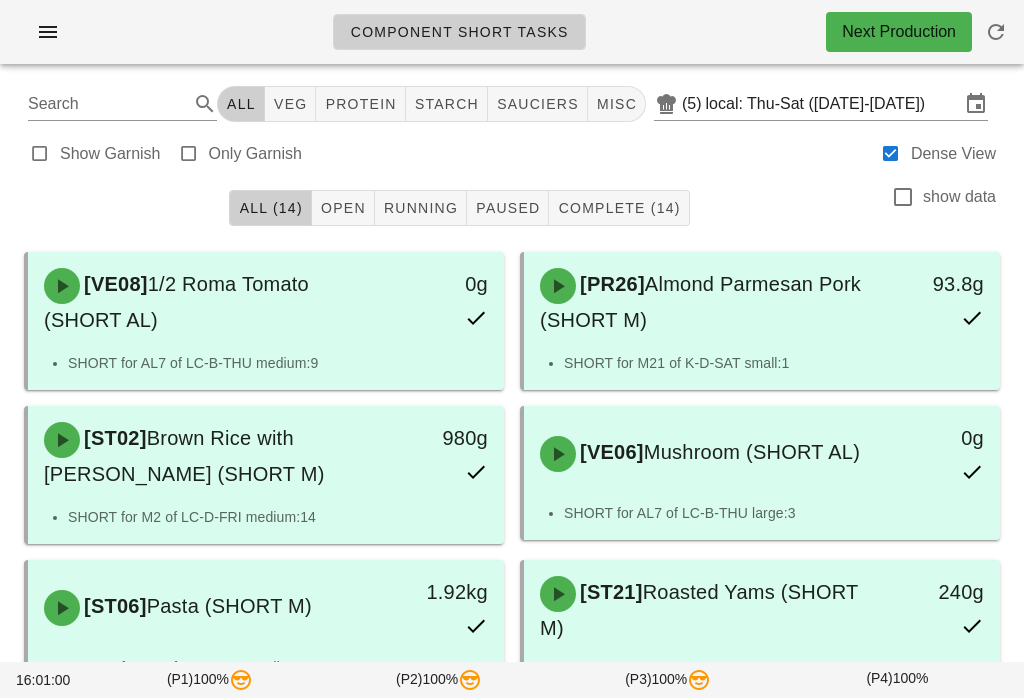 click on "Open" at bounding box center (343, 208) 